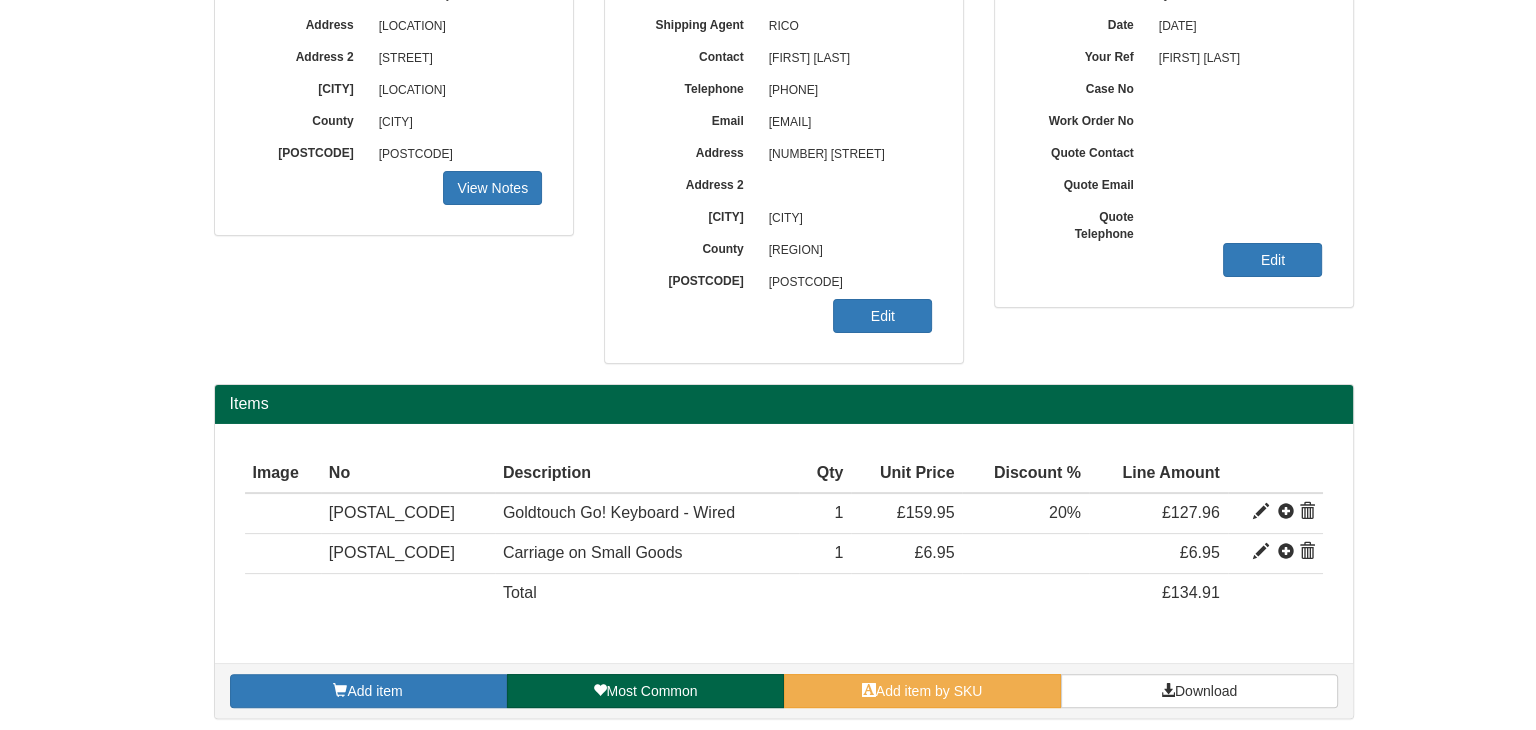 scroll, scrollTop: 320, scrollLeft: 0, axis: vertical 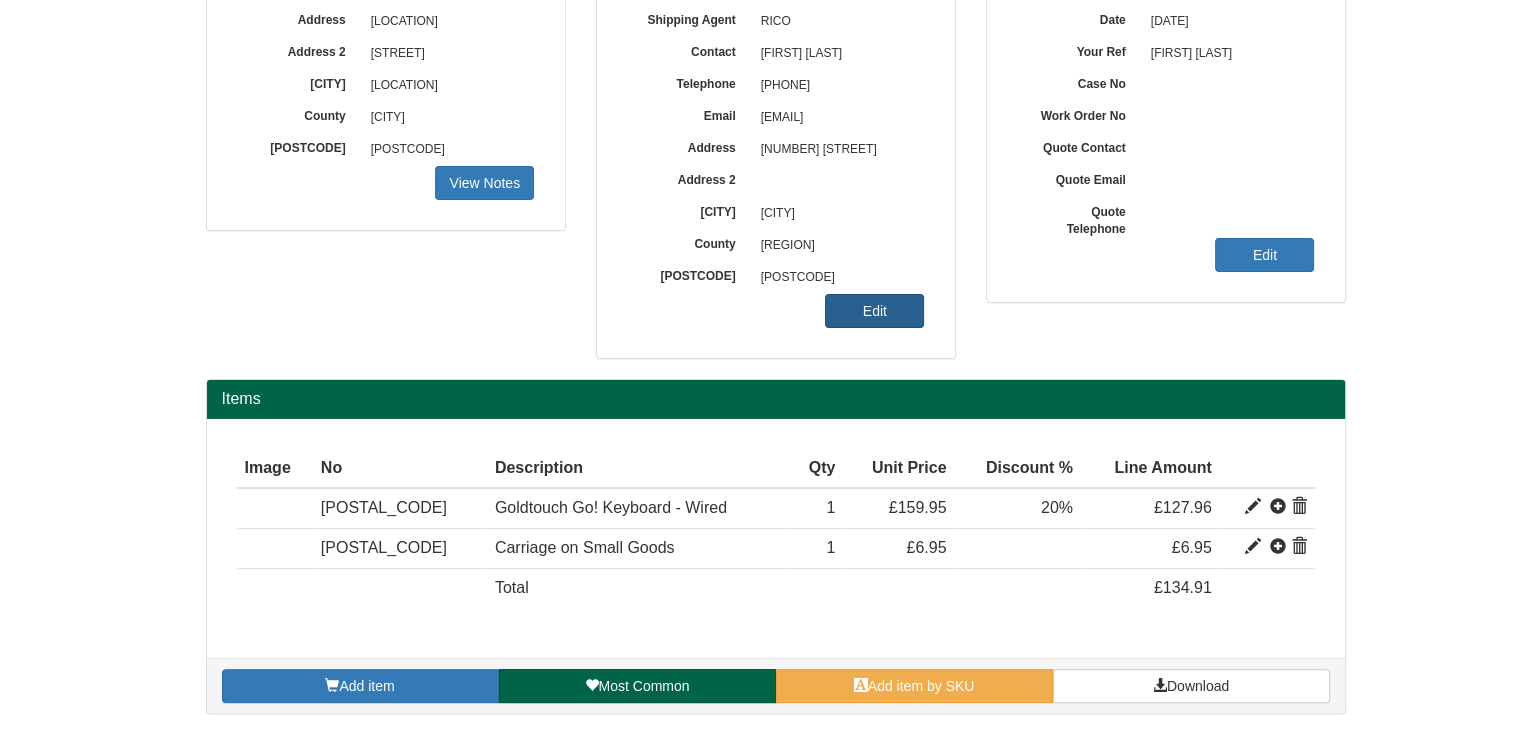 click on "Edit" at bounding box center (484, 183) 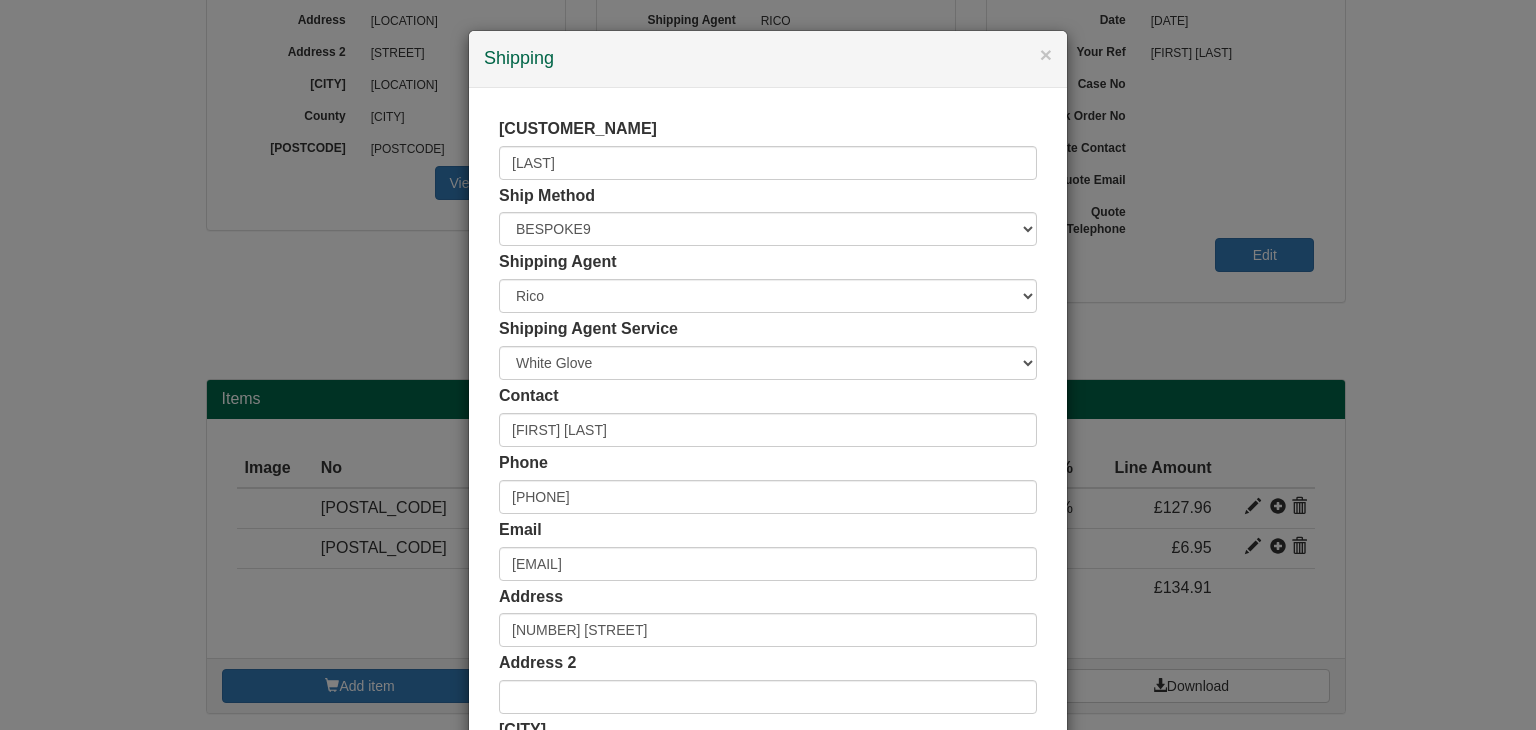 scroll, scrollTop: 376, scrollLeft: 0, axis: vertical 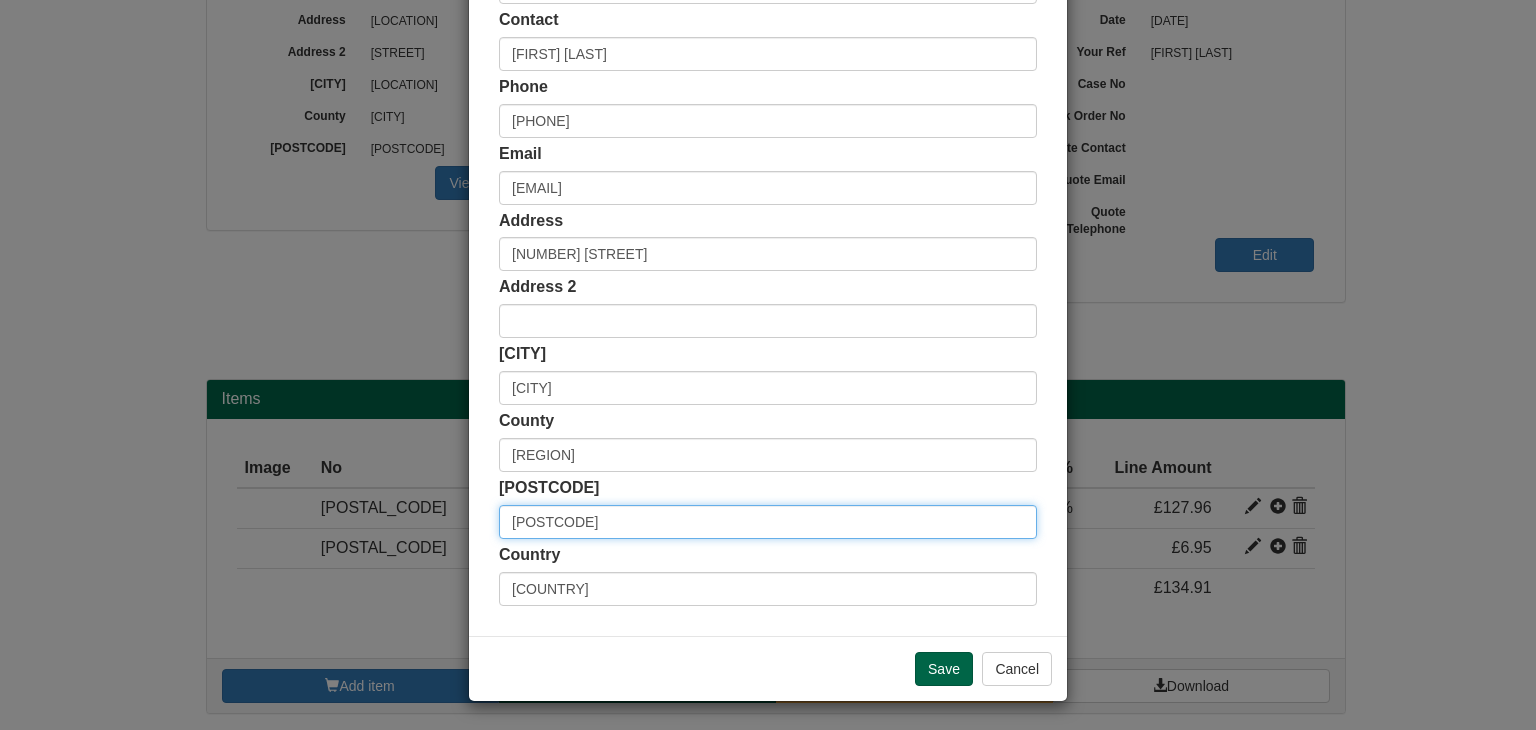 drag, startPoint x: 612, startPoint y: 522, endPoint x: 464, endPoint y: 502, distance: 149.34523 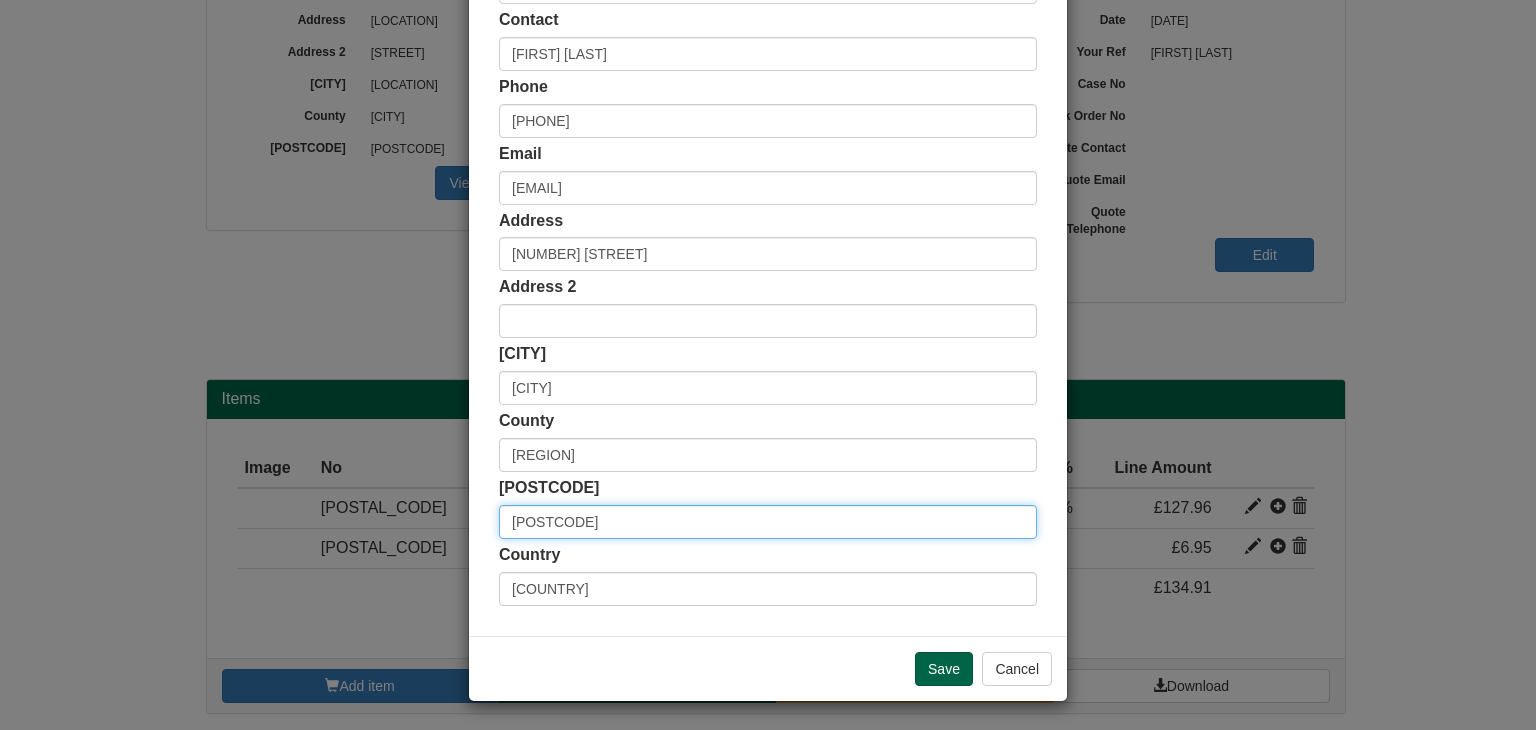 paste on "23 7SN" 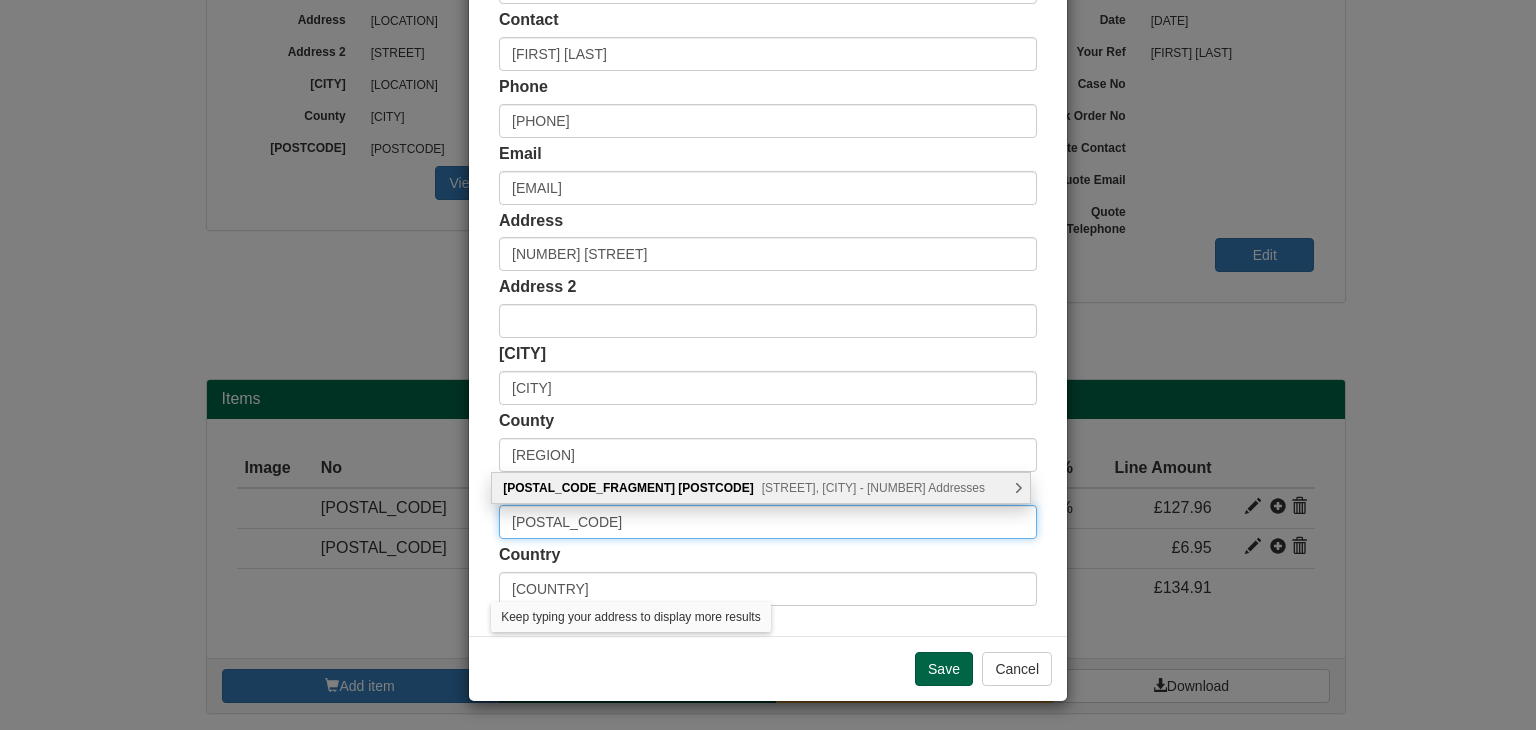 type on "[POSTCODE]" 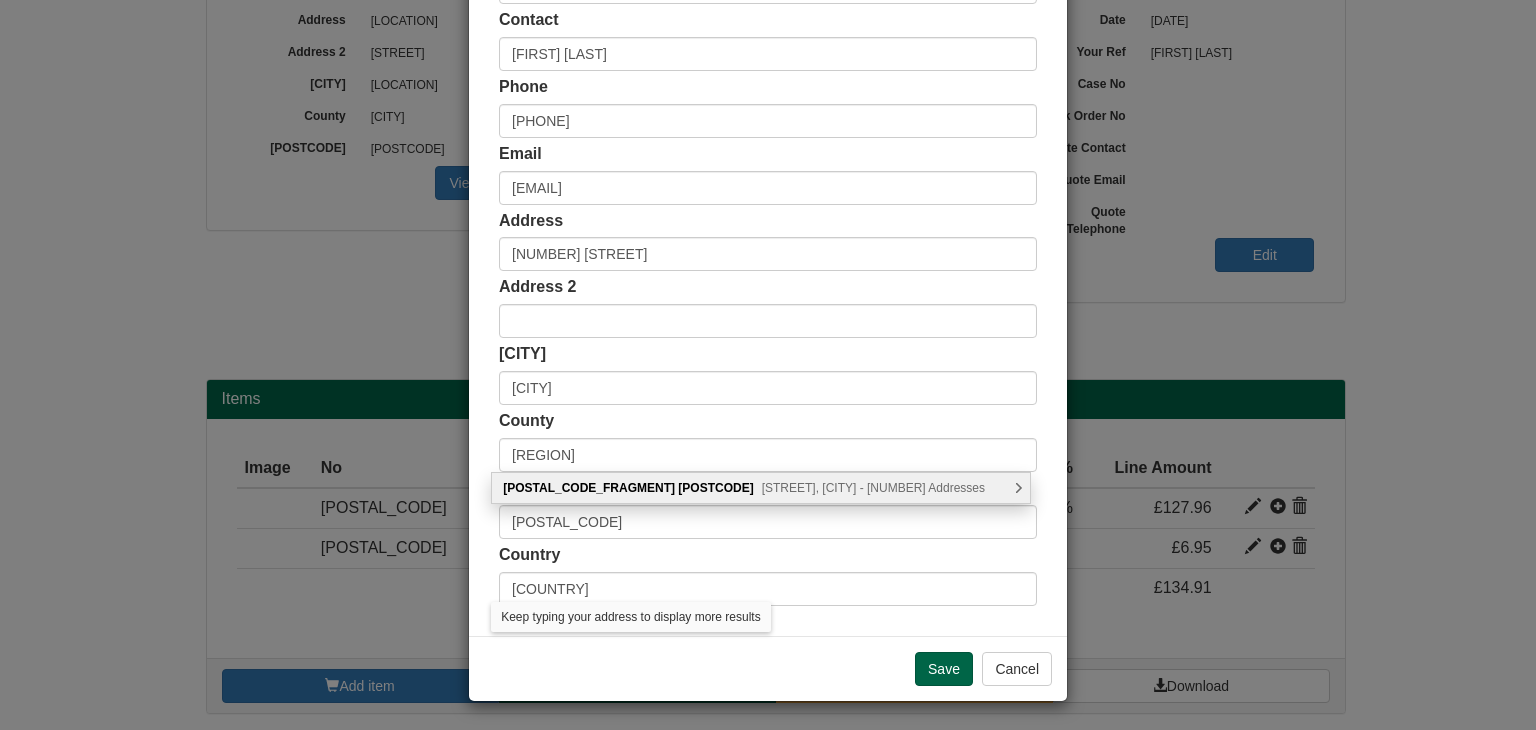click on "Shakespeare Road, Birmingham - 34 Addresses" at bounding box center [873, 488] 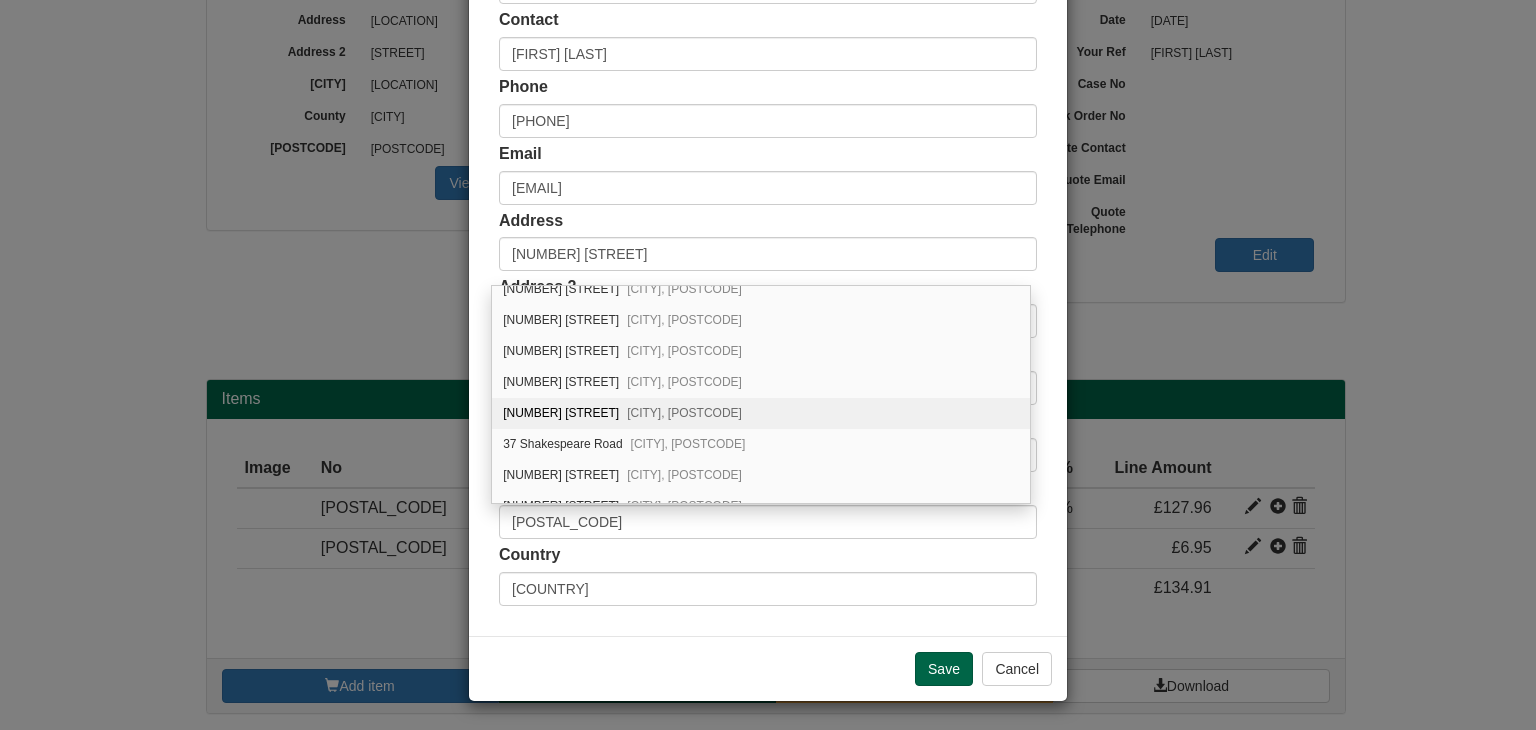 scroll, scrollTop: 822, scrollLeft: 0, axis: vertical 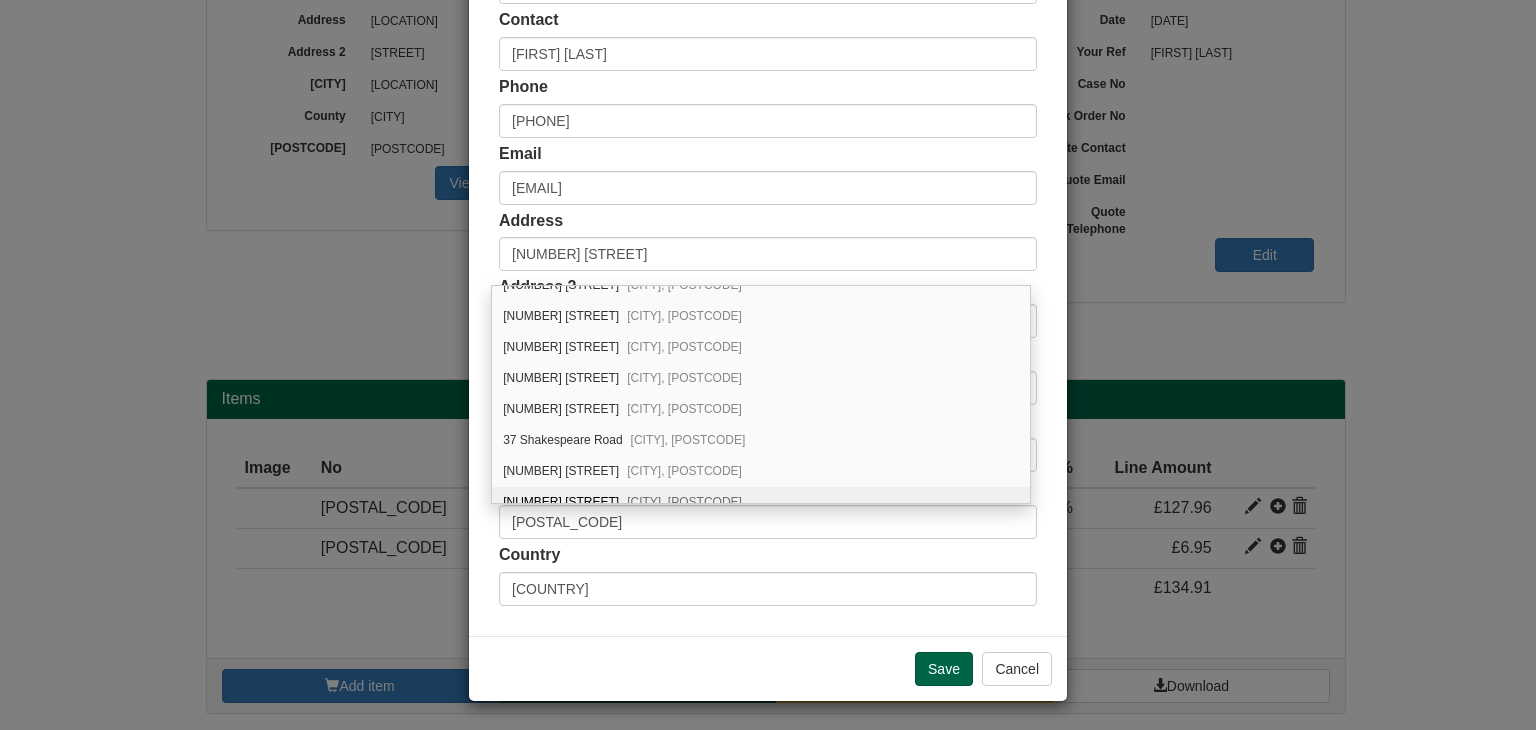 click on "41 Shakespeare Road Birmingham, B23 7SN" at bounding box center [761, 502] 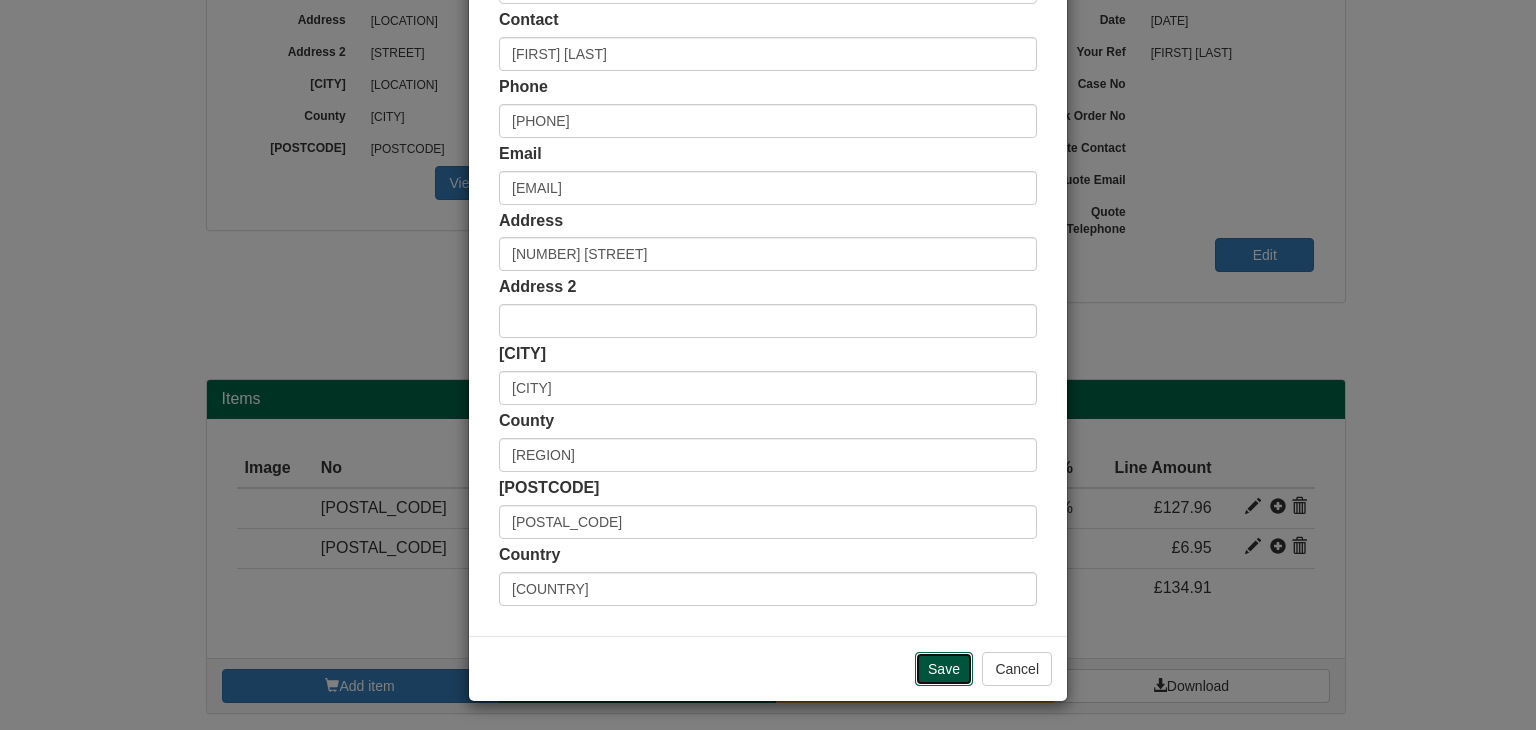 click on "Save" at bounding box center [944, 669] 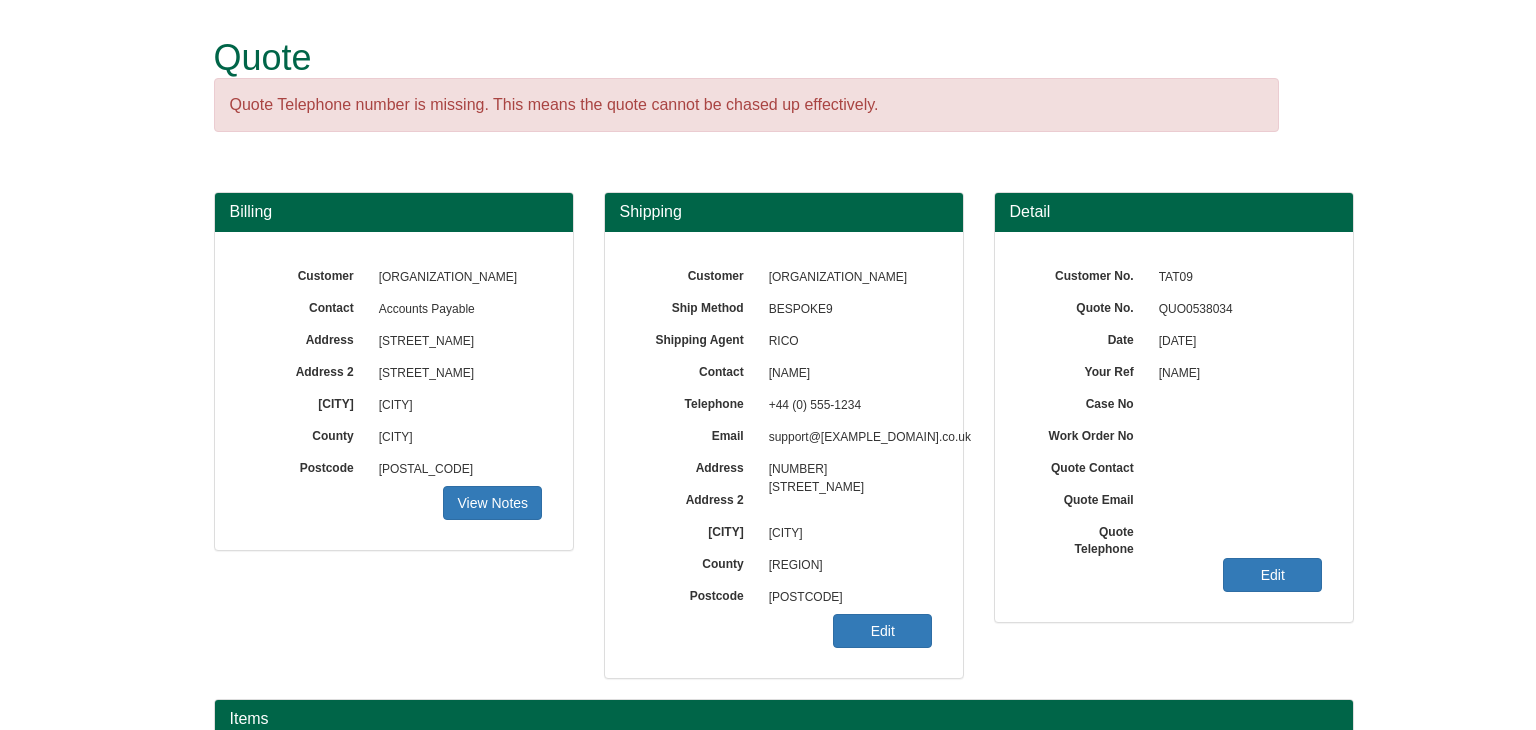 scroll, scrollTop: 0, scrollLeft: 0, axis: both 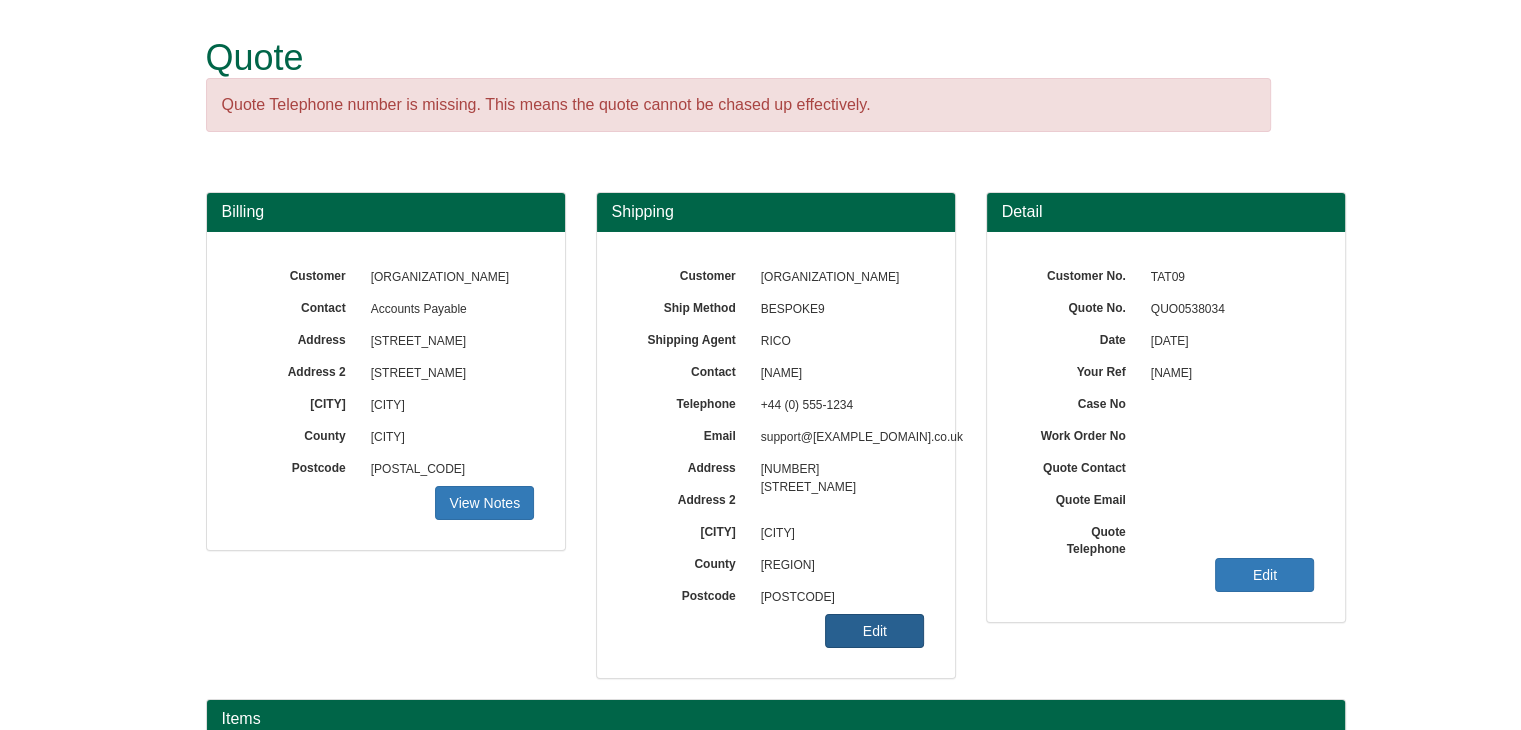 click on "Edit" at bounding box center (484, 503) 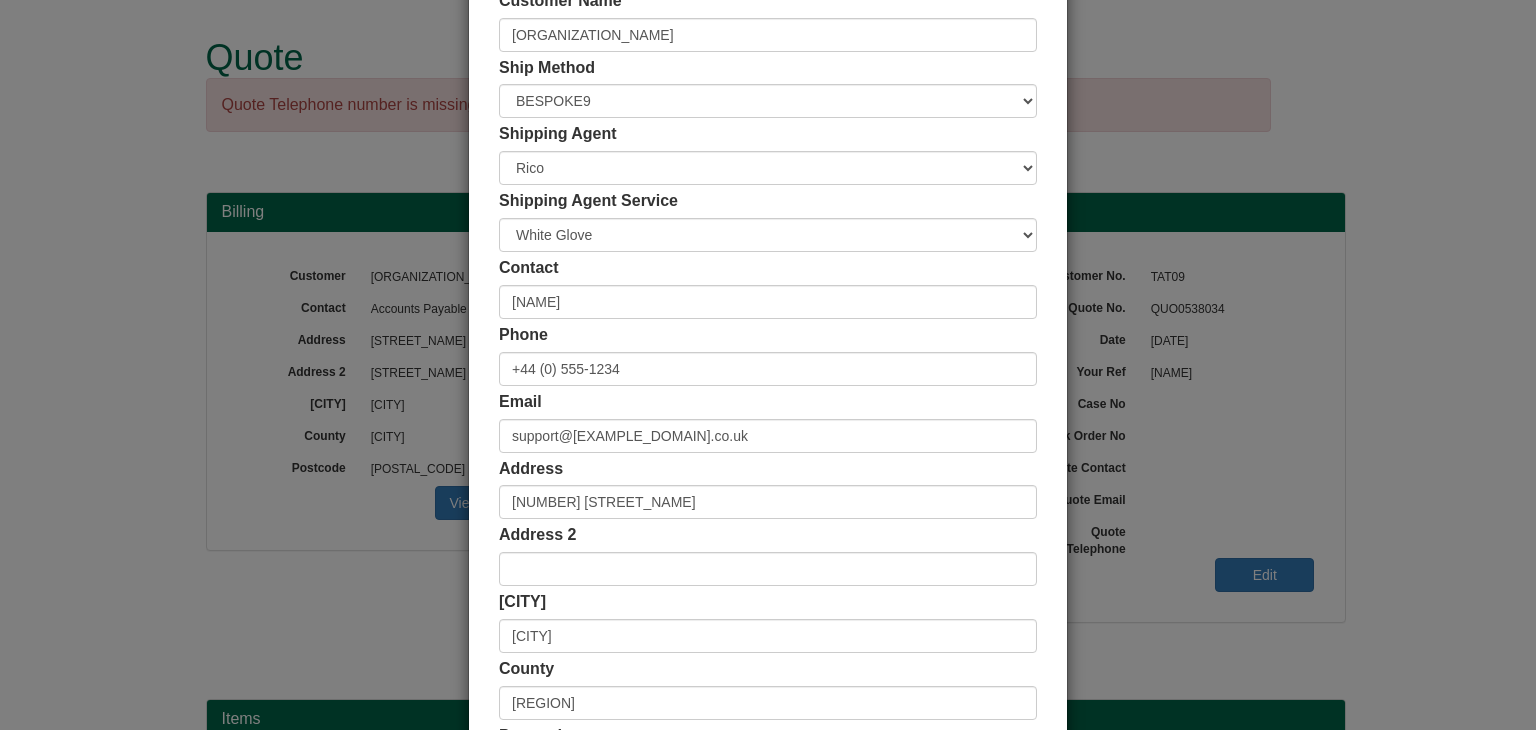 scroll, scrollTop: 300, scrollLeft: 0, axis: vertical 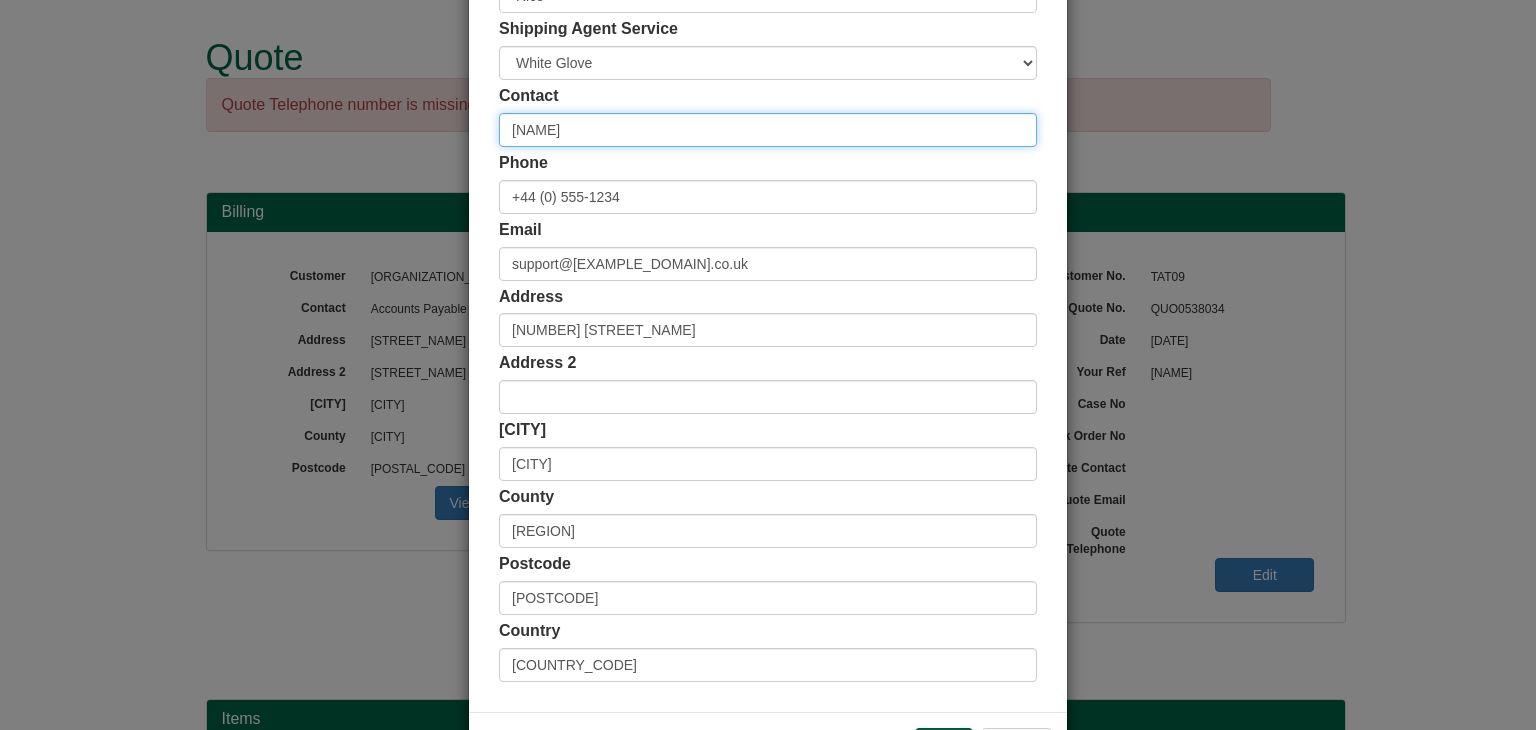 click on "[NAME]" at bounding box center [768, 130] 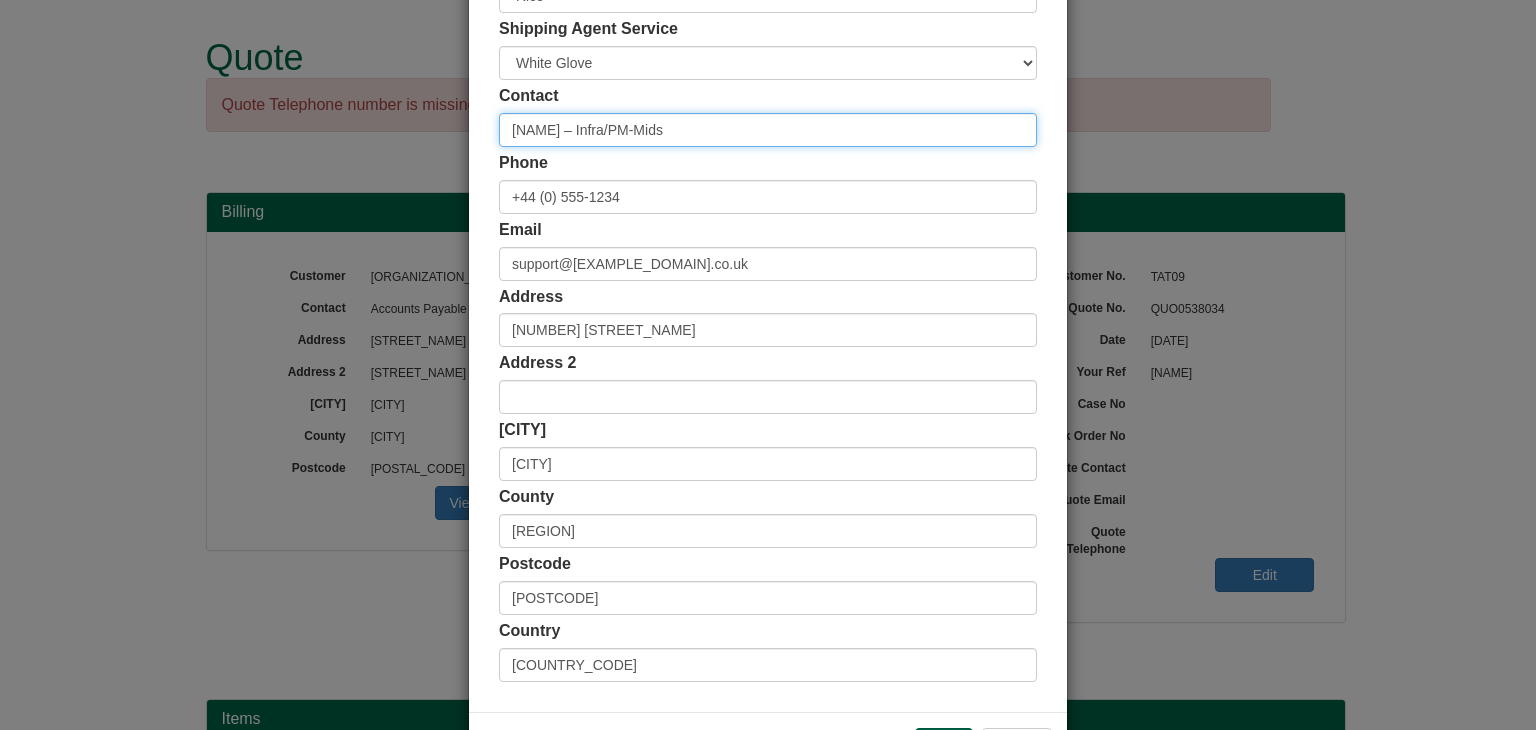 type on "[NAME] – Infra/PM-Mids" 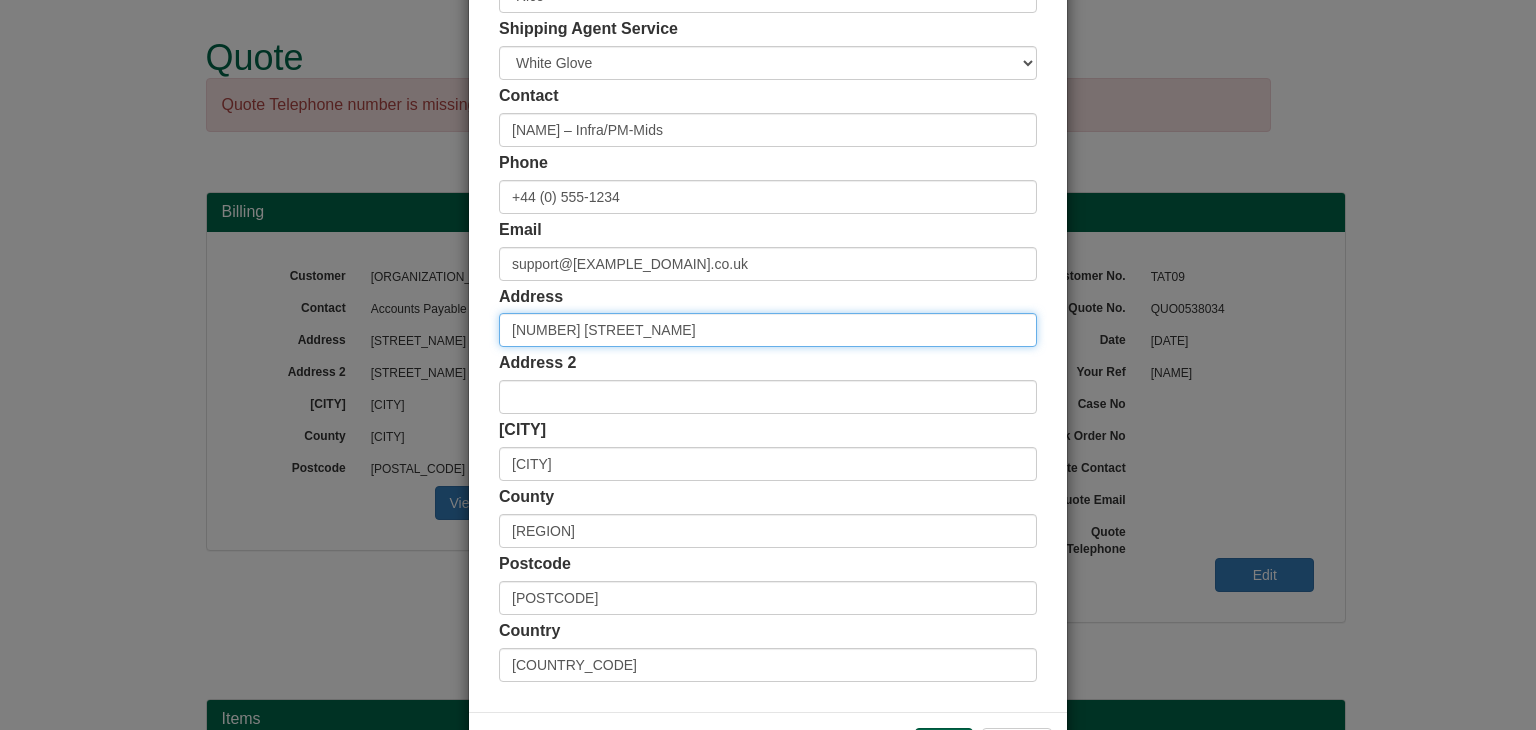 drag, startPoint x: 673, startPoint y: 324, endPoint x: 491, endPoint y: 324, distance: 182 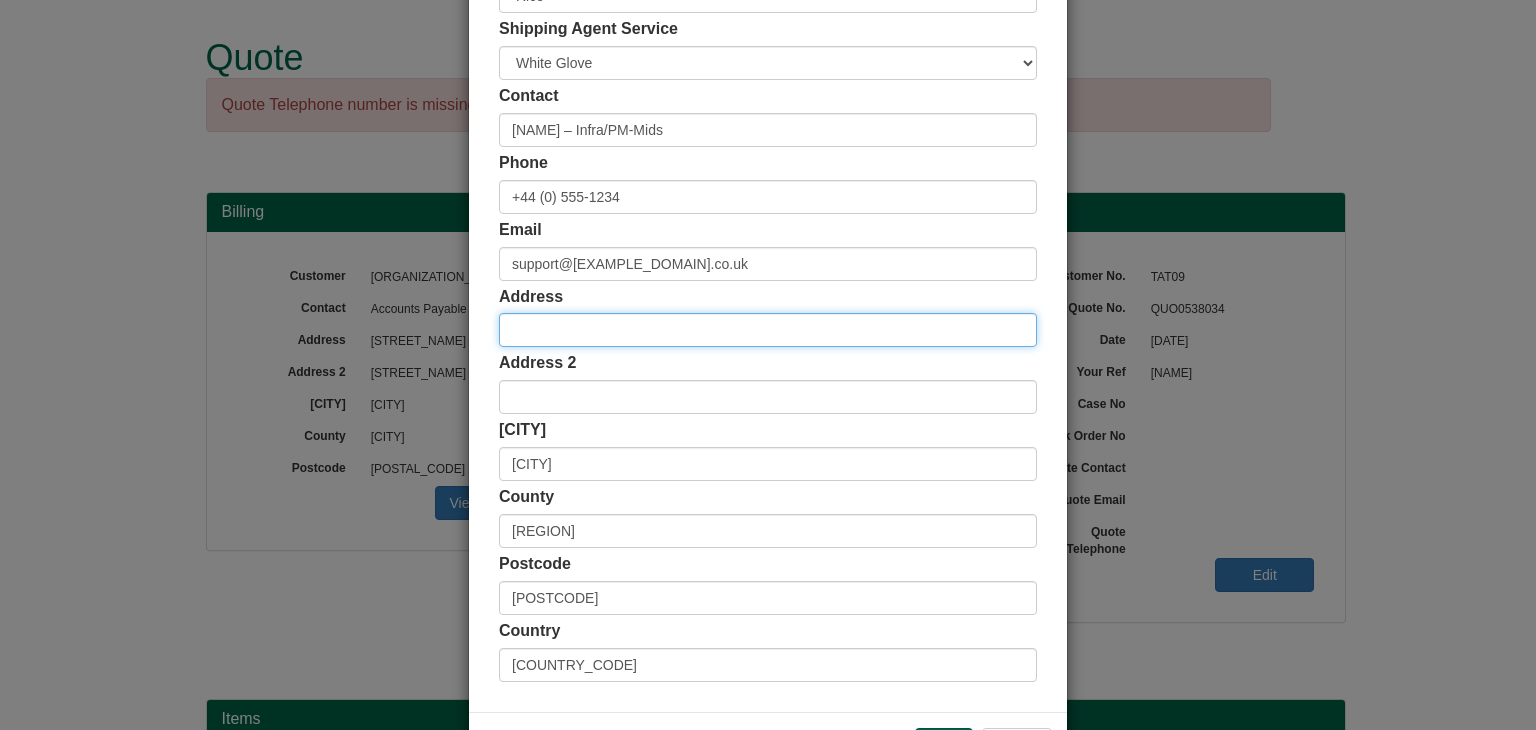 type 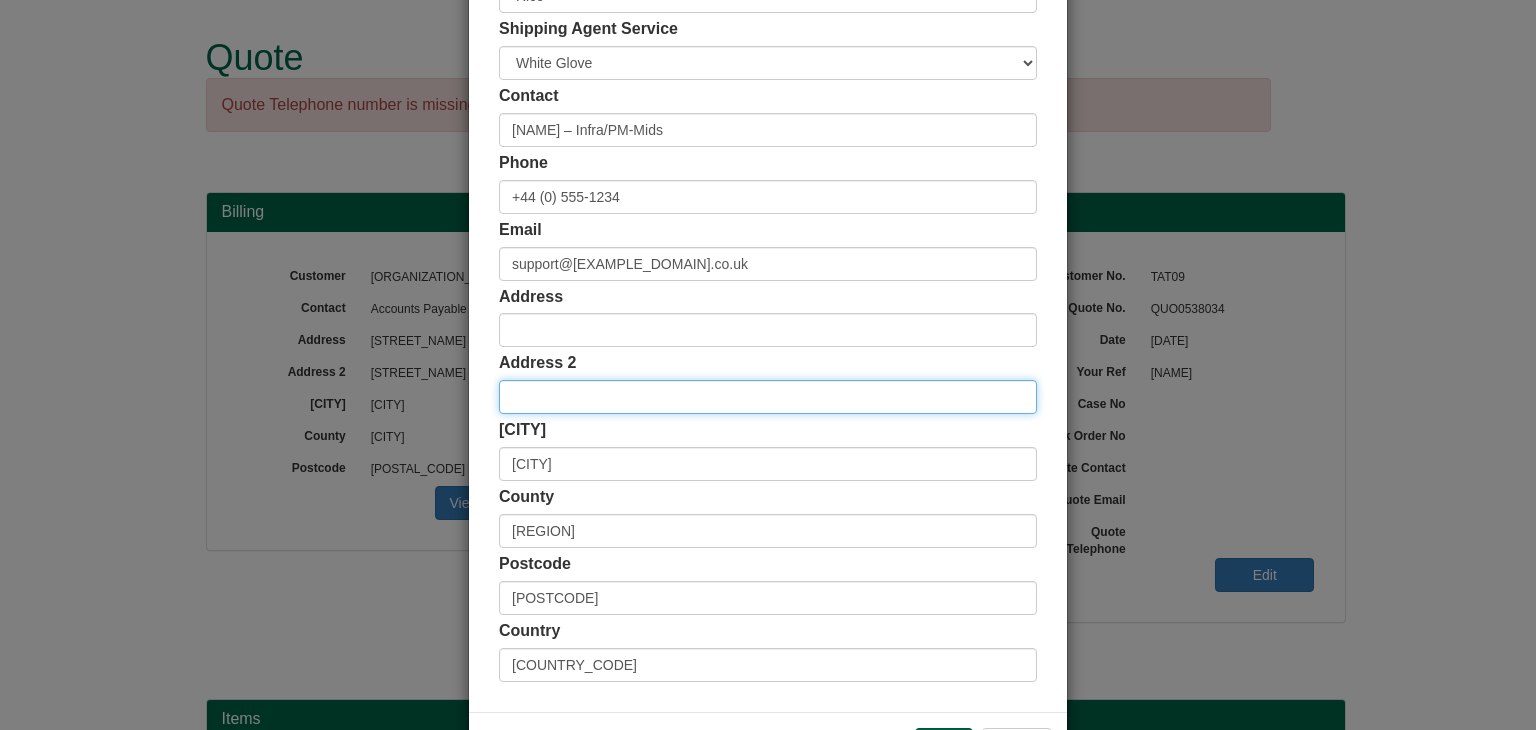 click at bounding box center [768, 397] 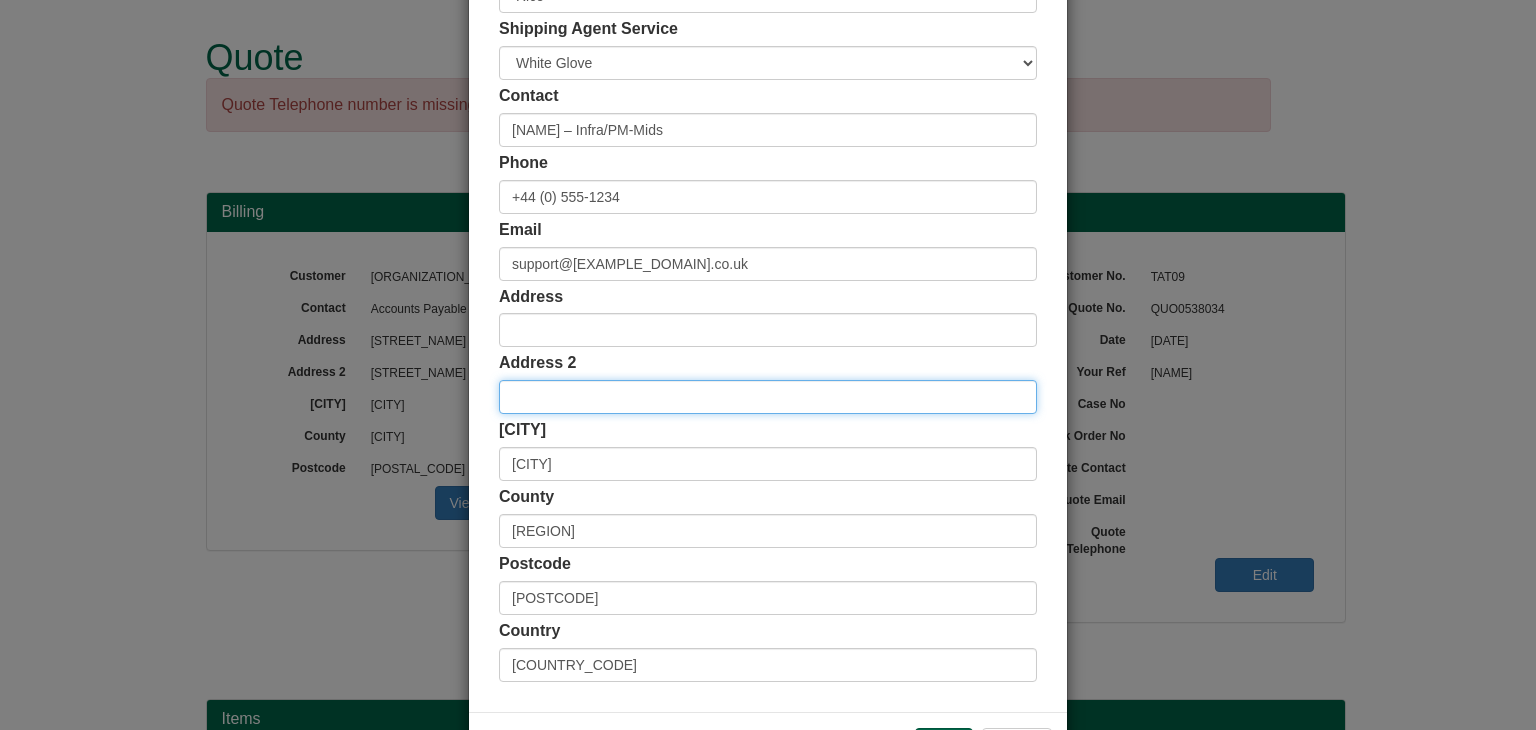 paste on "[NUMBER] [STREET_NAME]" 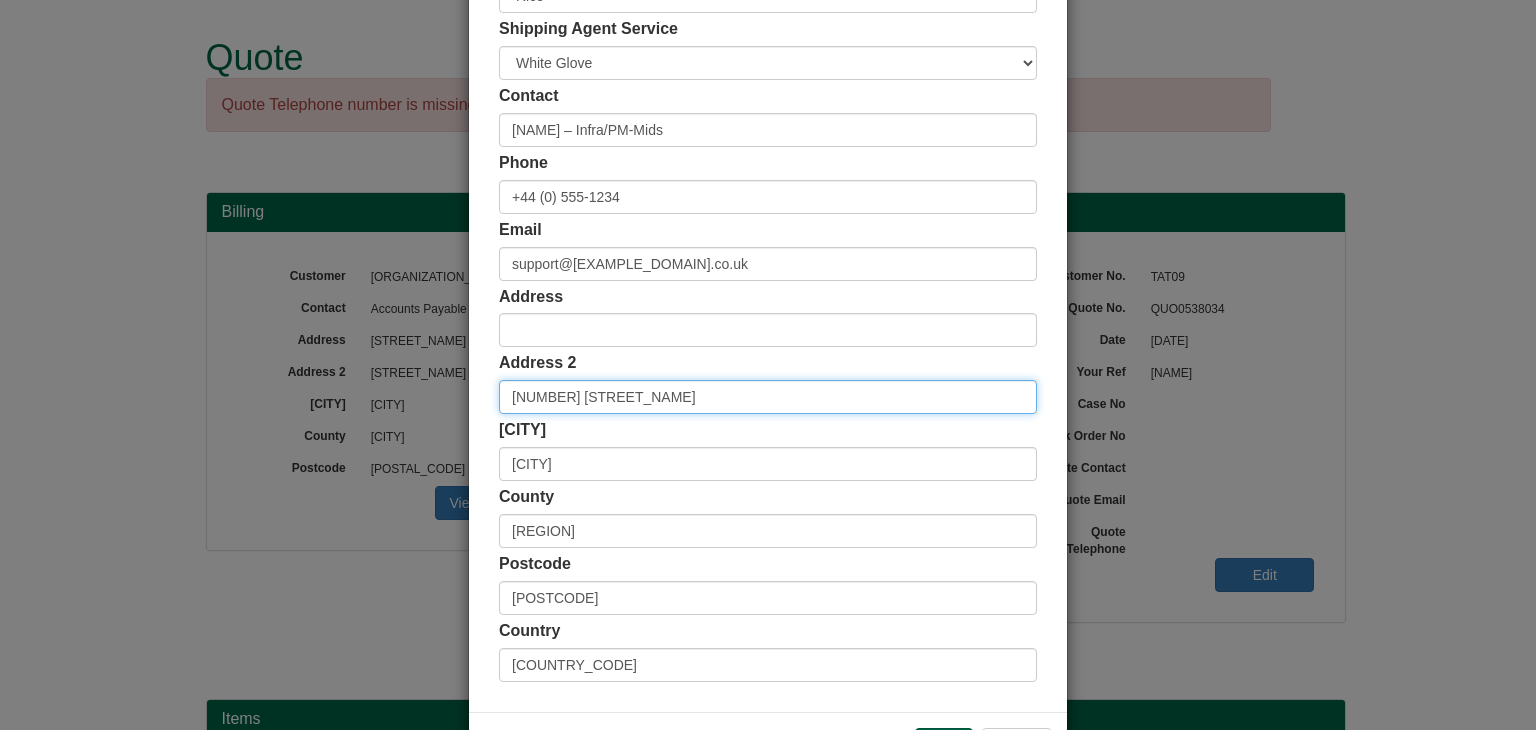 type on "[NUMBER] [STREET_NAME]" 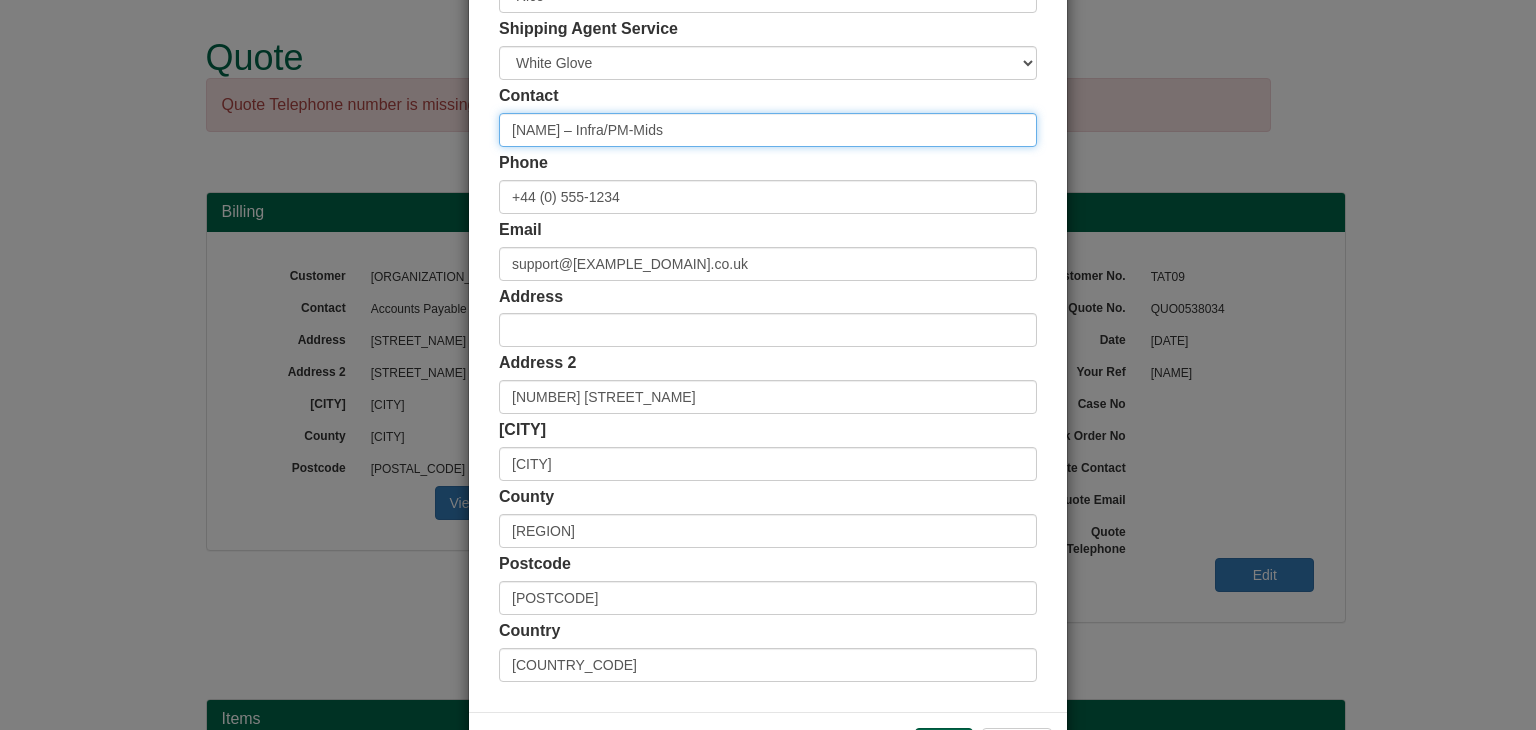 drag, startPoint x: 720, startPoint y: 137, endPoint x: 585, endPoint y: 121, distance: 135.94484 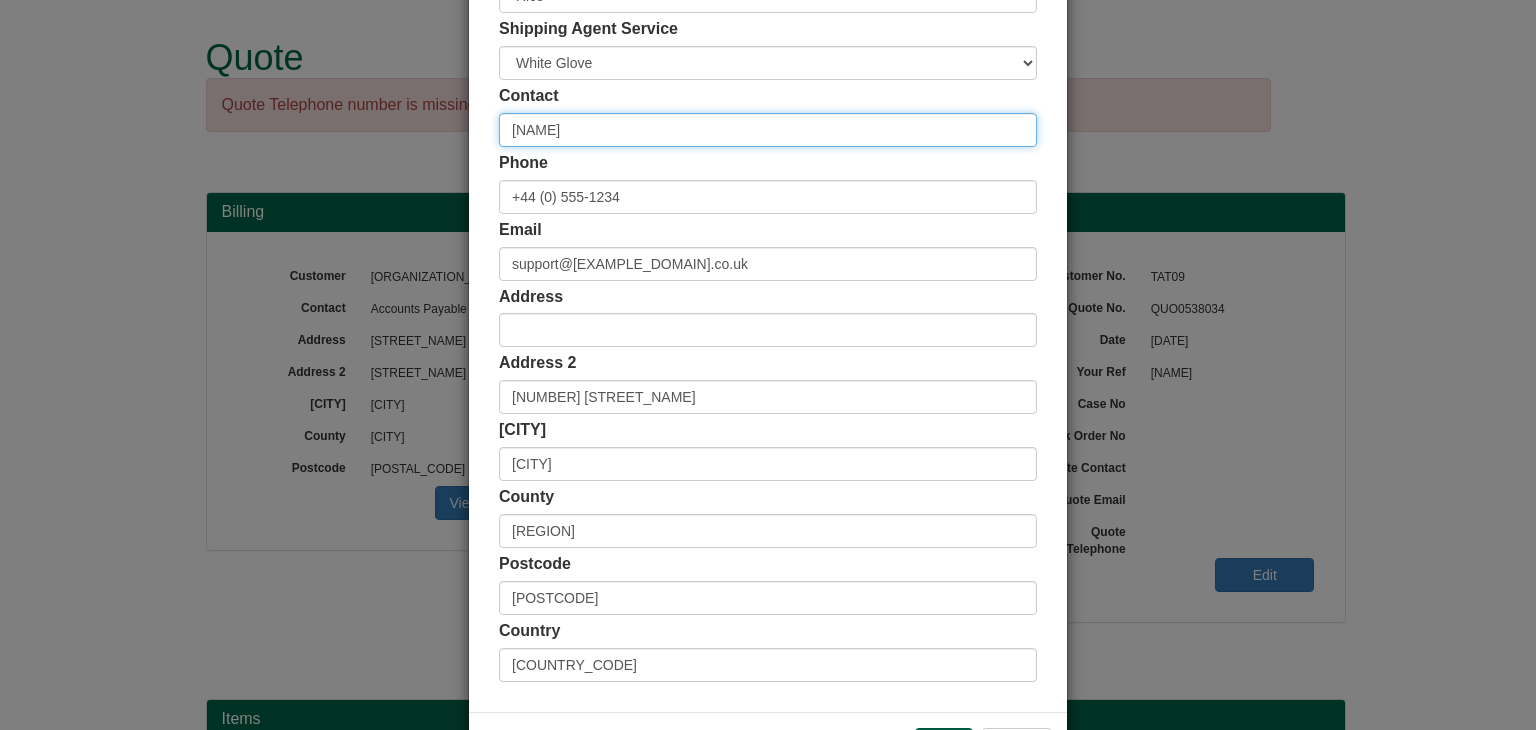 type on "[NAME]" 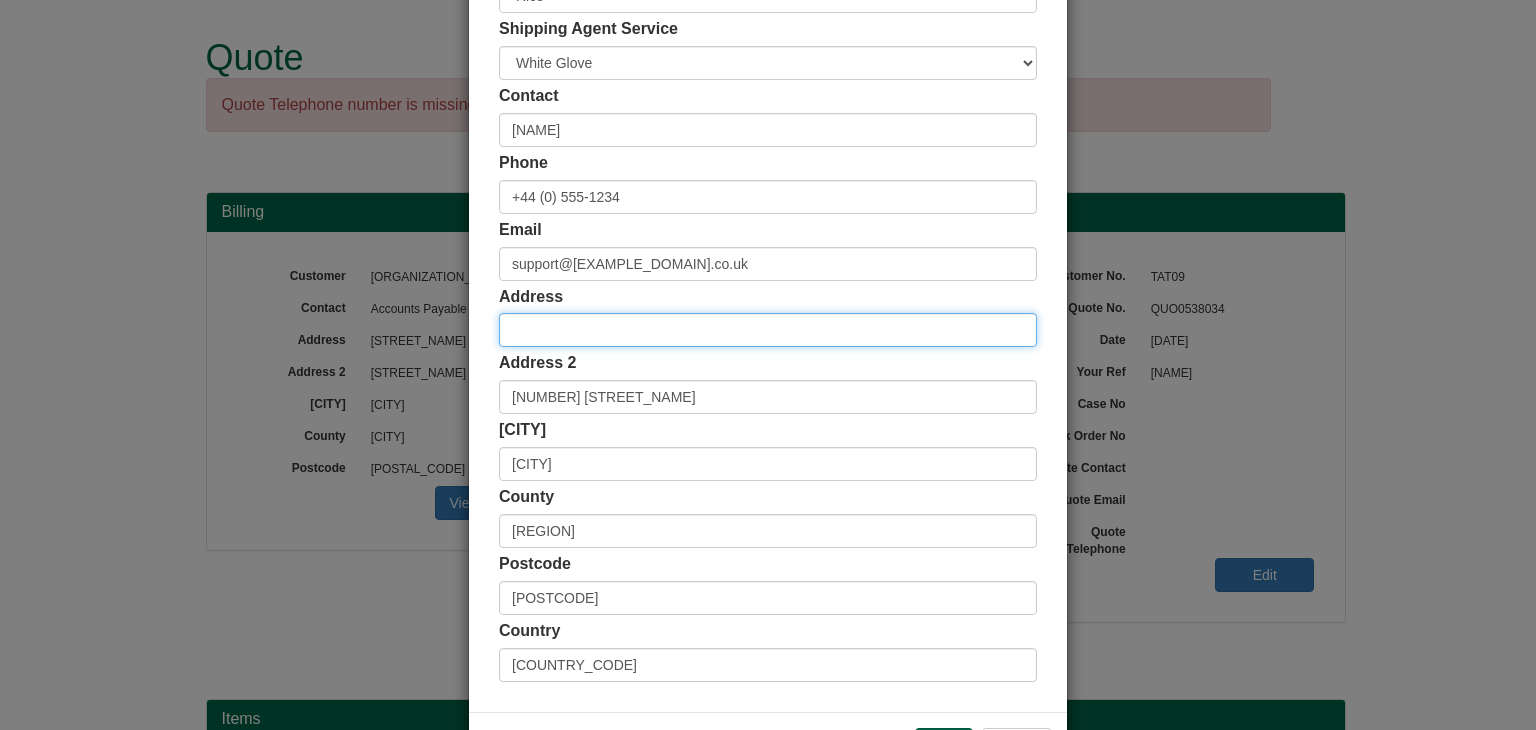 paste on "[NAME]– Infra/PM-Mids" 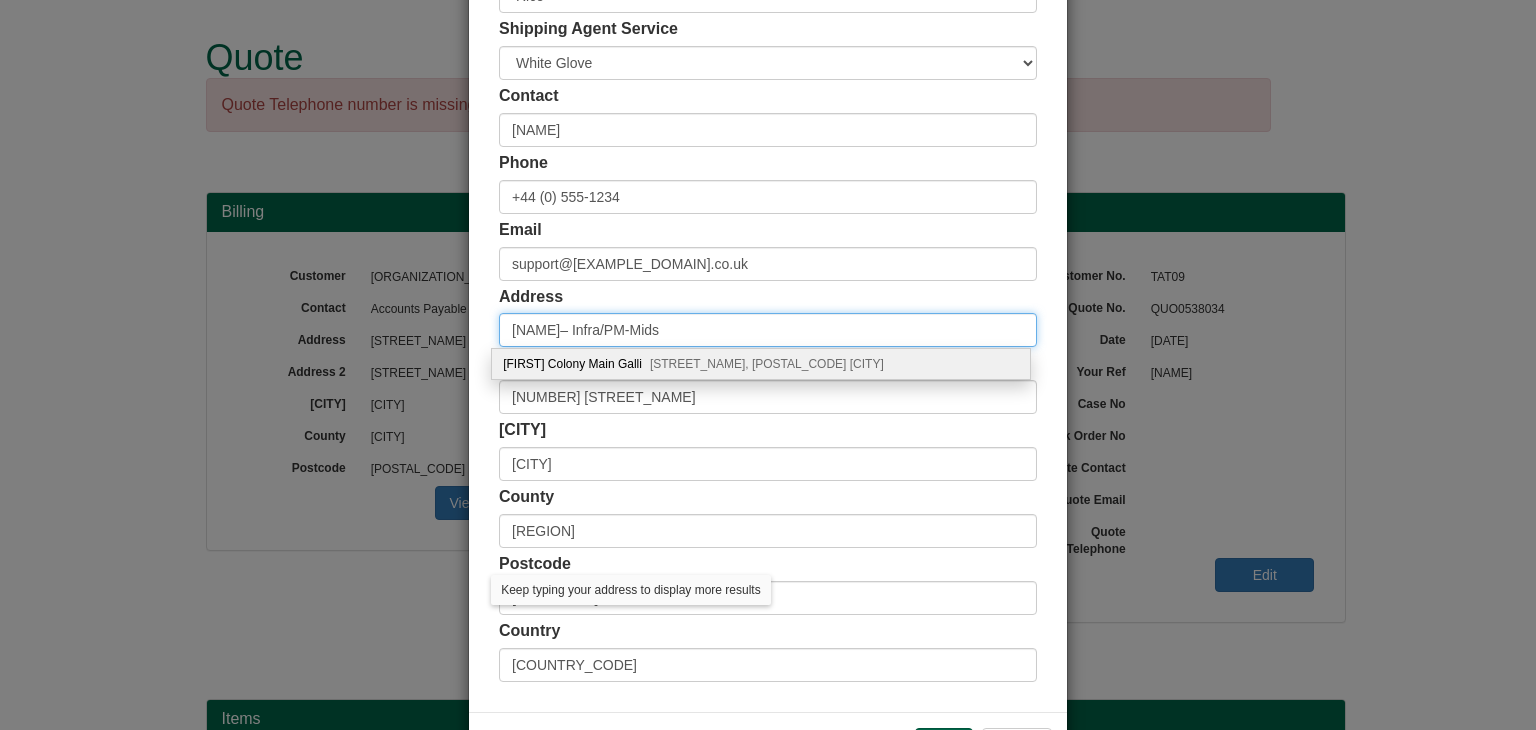 type on "[NAME]– Infra/PM-Mids" 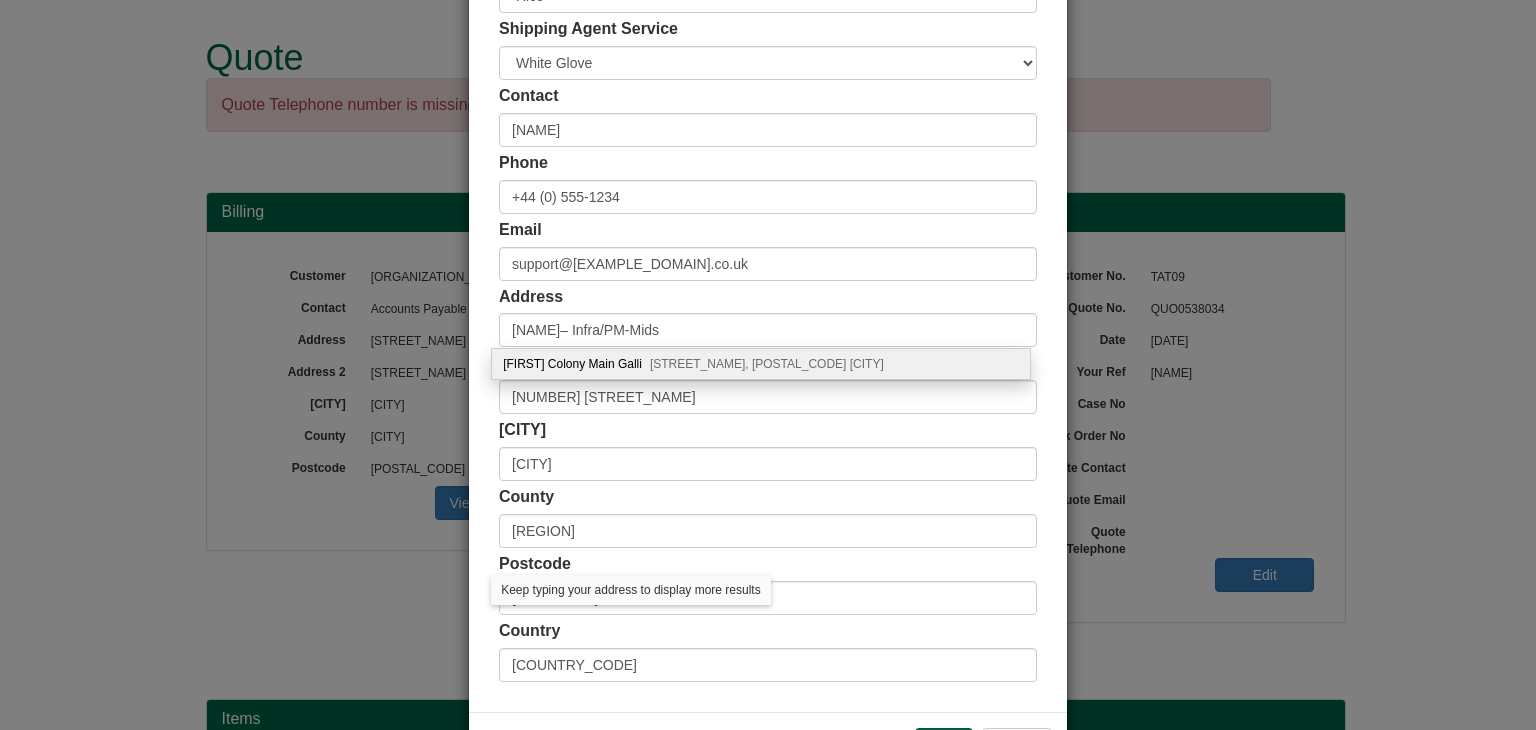 click on "Customer Name [ORGANIZATION_NAME]
Ship Method
Free of Charge
£5 Flat Rate
£7.50 Flat Rate
£10 Flat Rate
BESPOKE2
BESPOKE3
BESPOKE4
BESPOKE5
BESPOKE6
BESPOKE7
BESPOKE8
BESPOKE9
Standard Shipping
£5 on web, Standard terms offline
Shipping Agent
Rico
Shipping Agent Service
Carrier
White Glove
Contact [NAME]
Phone +44 (0) 555-1234
Email Address [COUNTRY_CODE]" at bounding box center [768, 250] 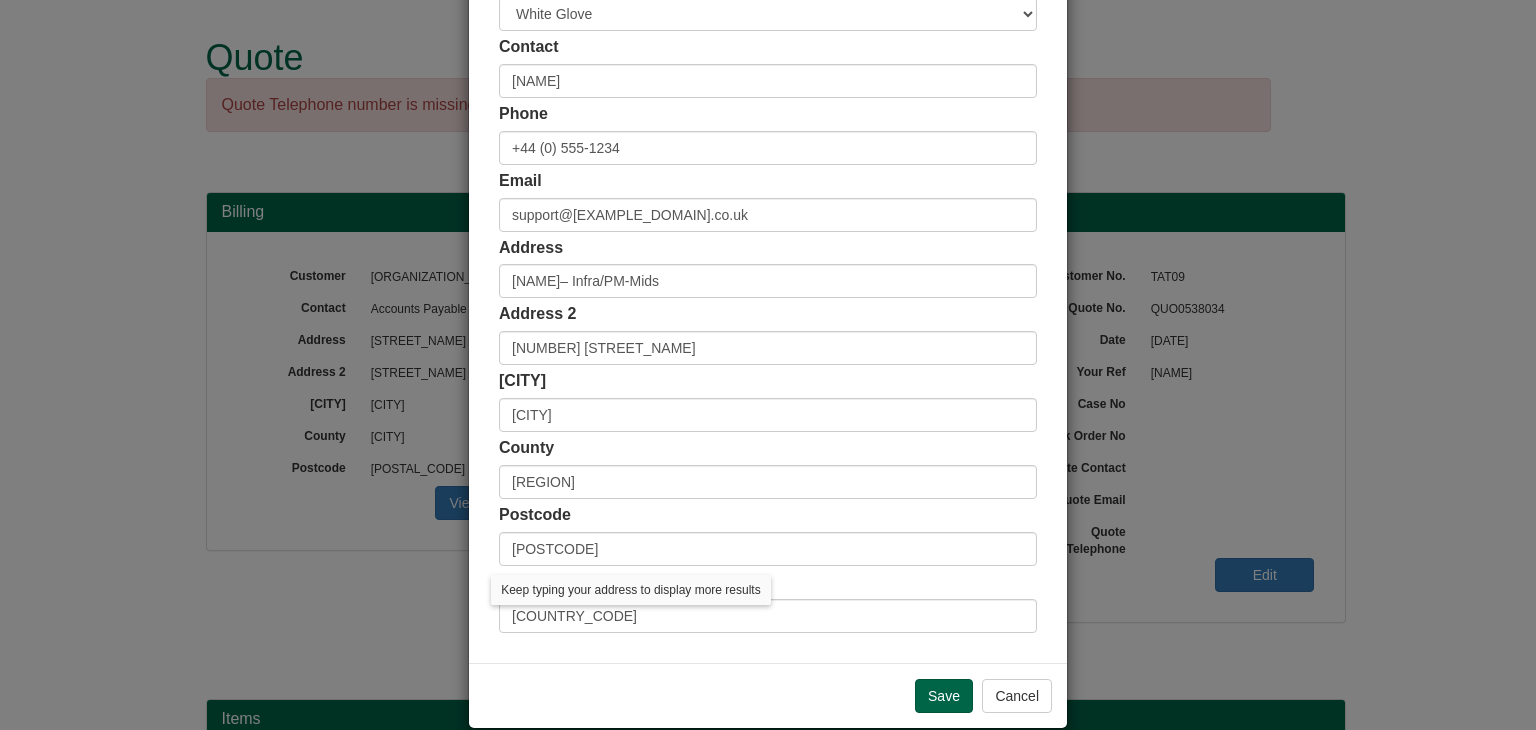 scroll, scrollTop: 376, scrollLeft: 0, axis: vertical 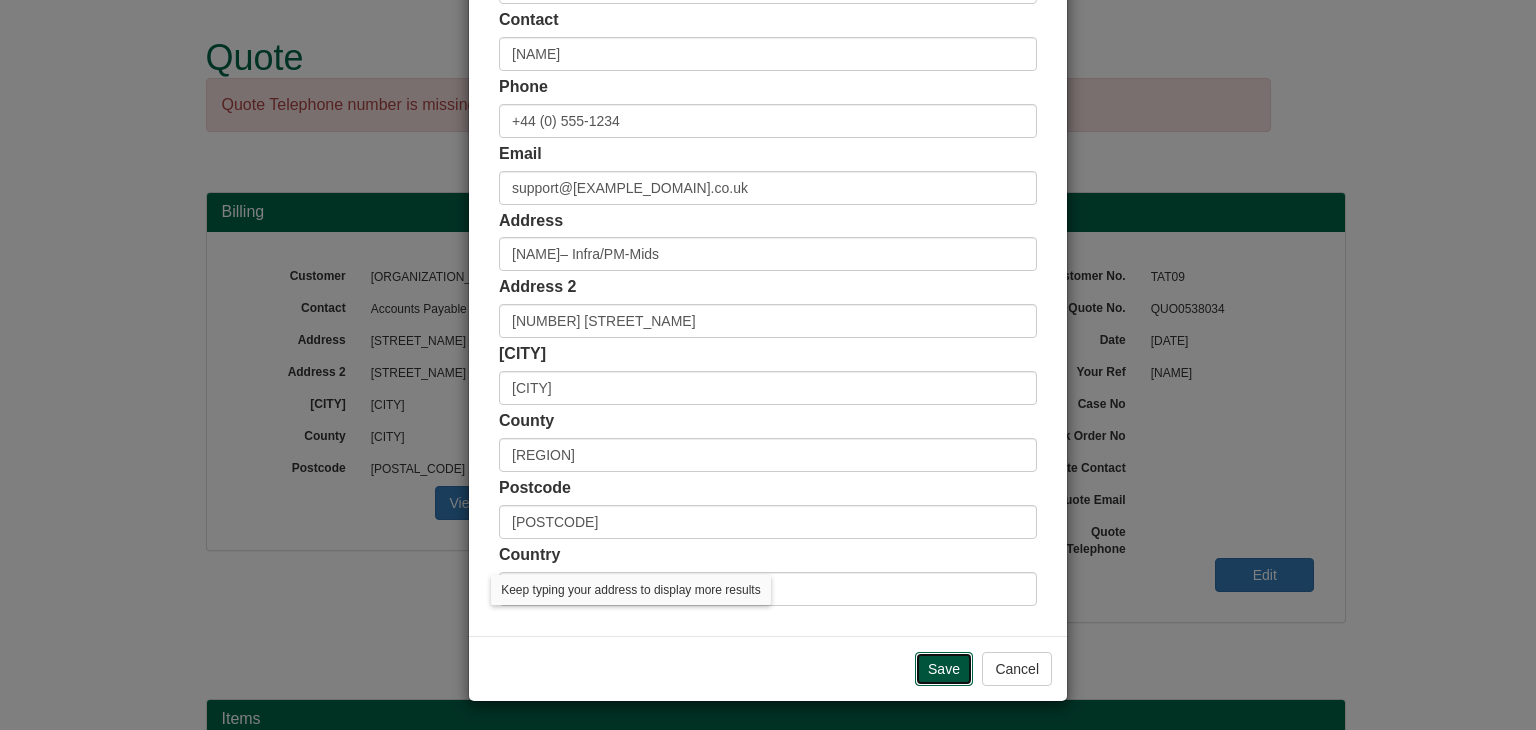 click on "Save" at bounding box center [944, 669] 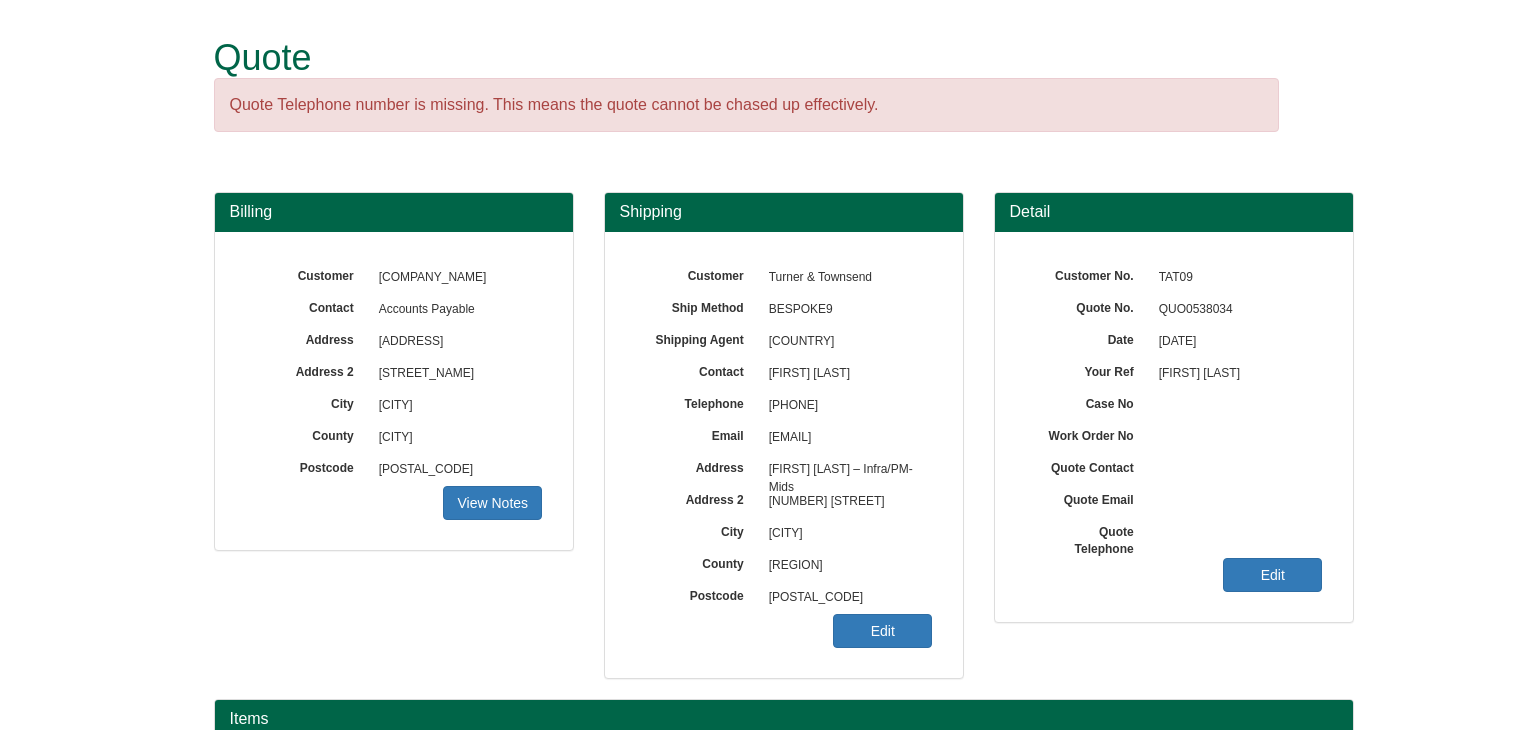 scroll, scrollTop: 0, scrollLeft: 0, axis: both 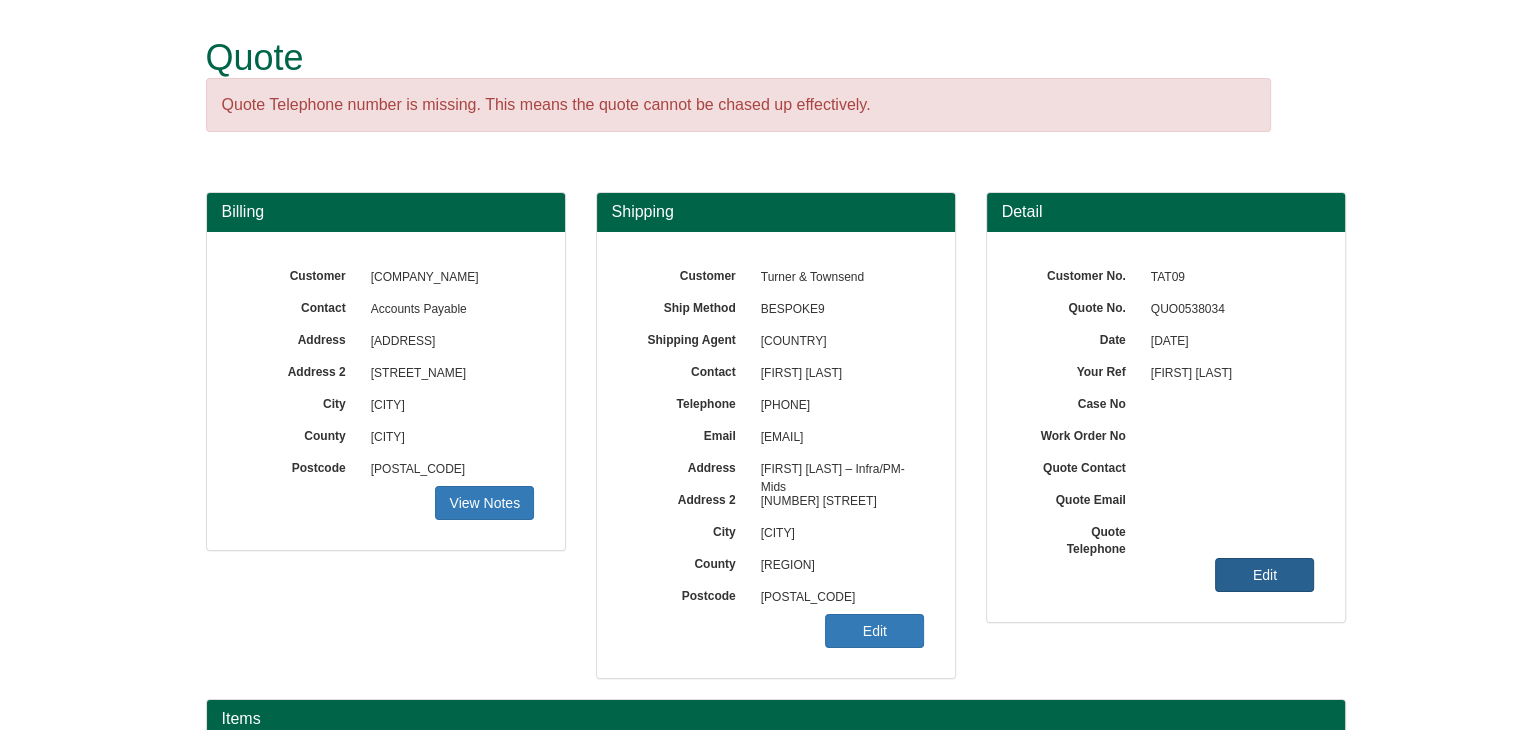 click on "Edit" at bounding box center (484, 503) 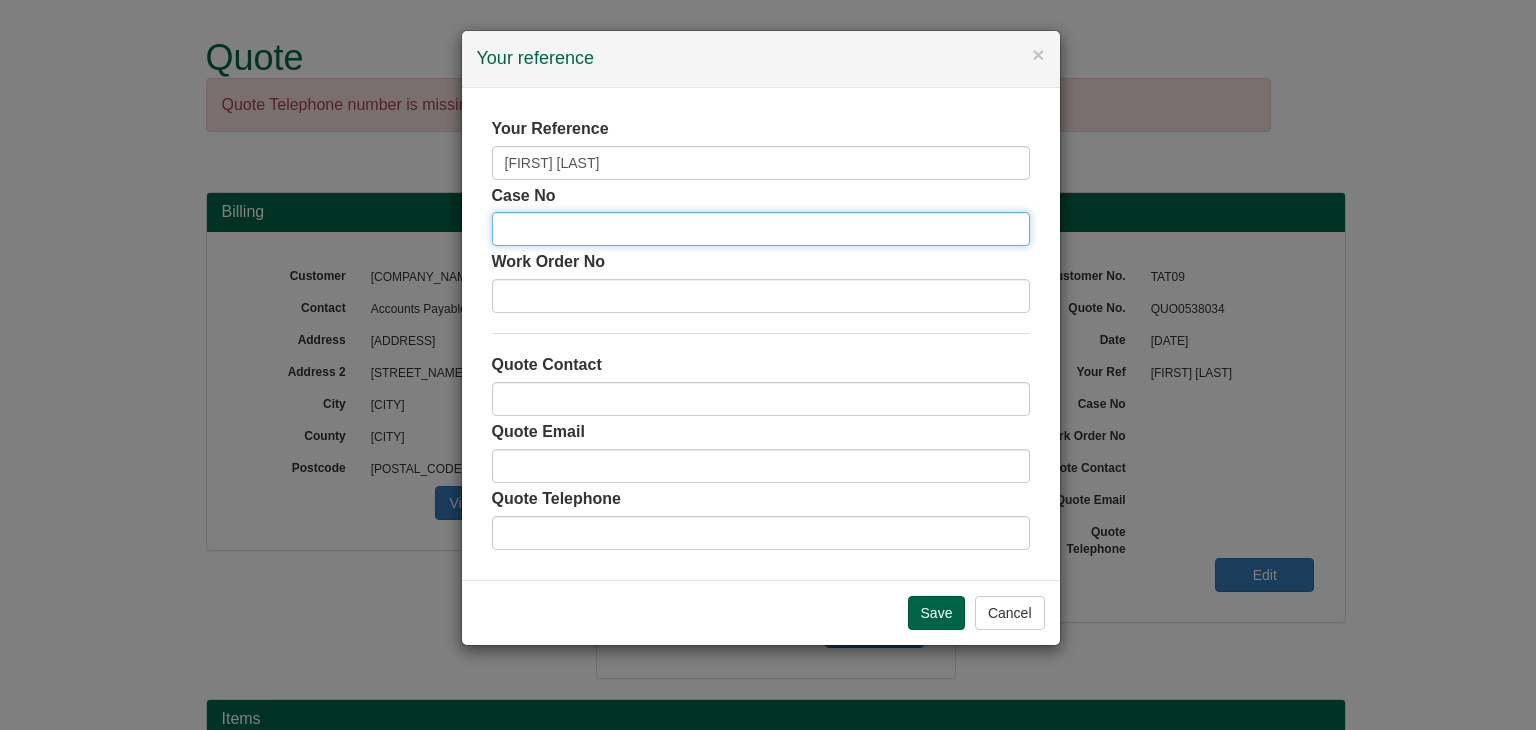 paste on "[NAME] – Infra/P" 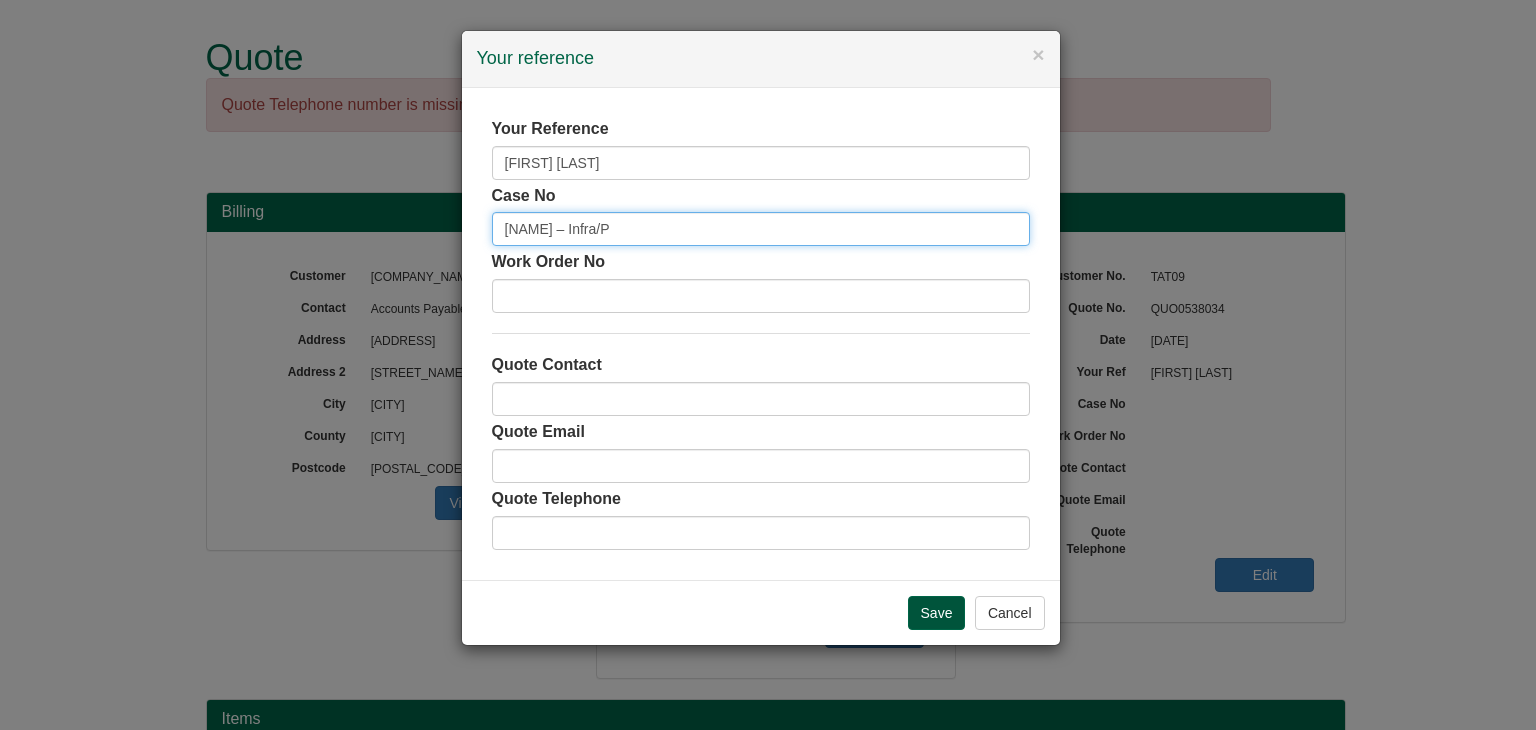 type on "[NAME] – Infra/P" 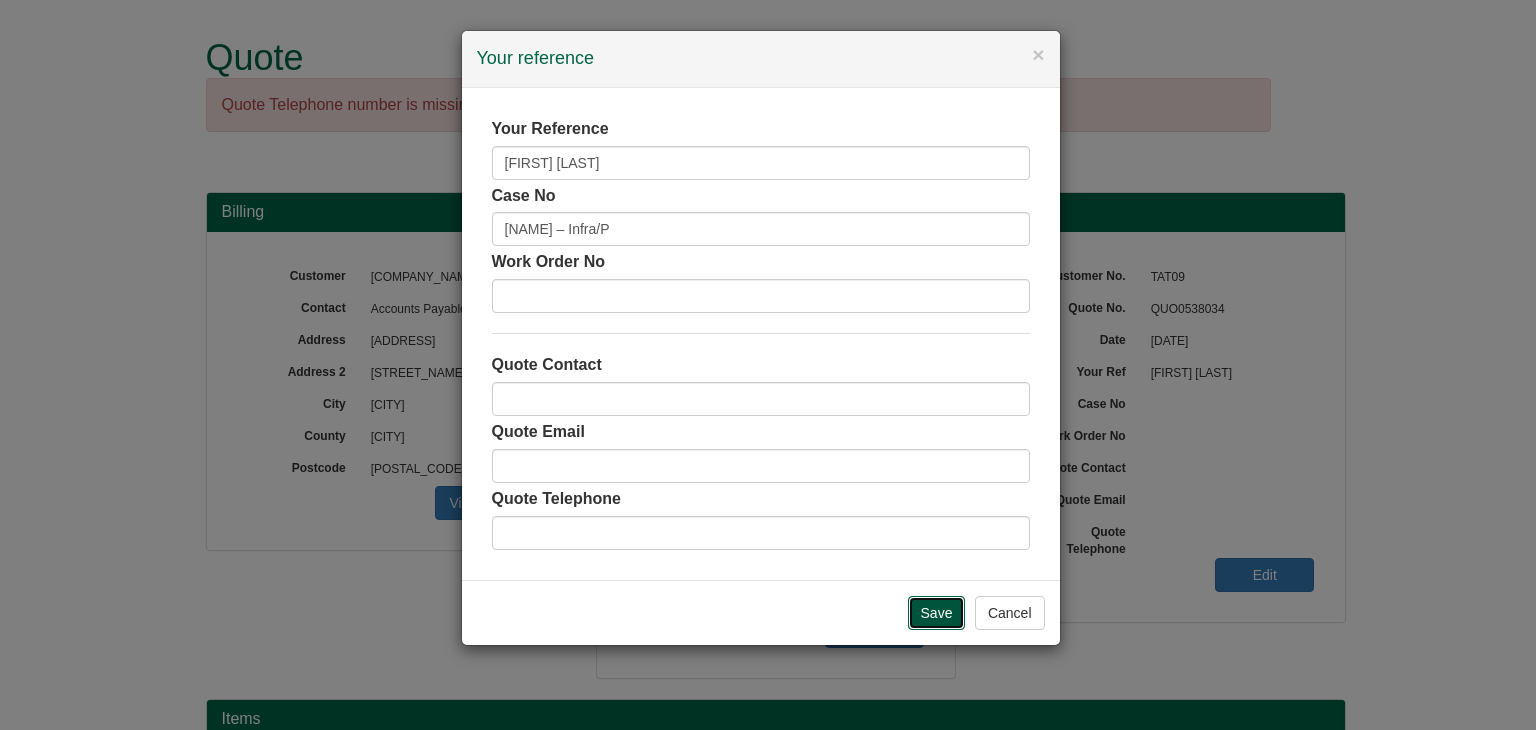 click on "Save" at bounding box center [937, 613] 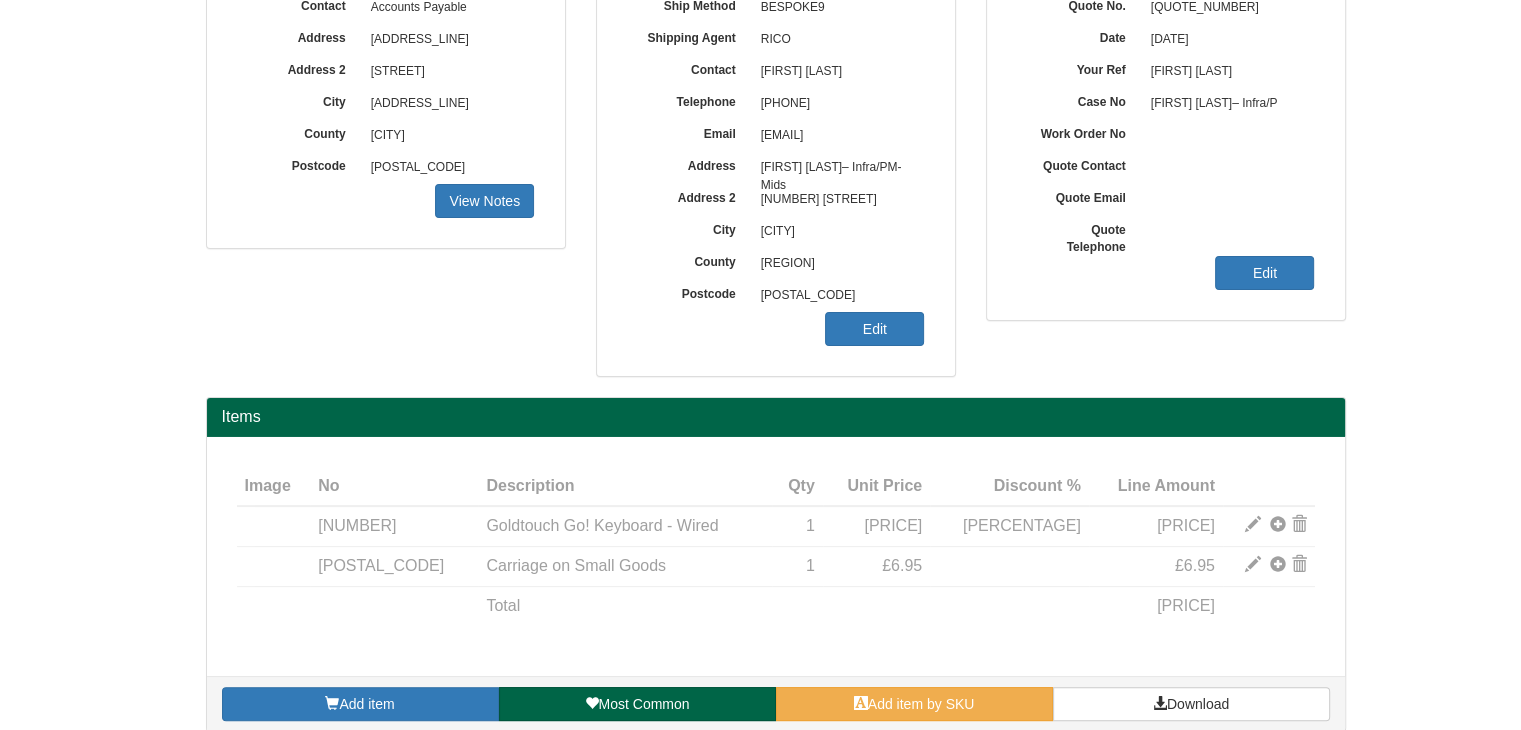 scroll, scrollTop: 320, scrollLeft: 0, axis: vertical 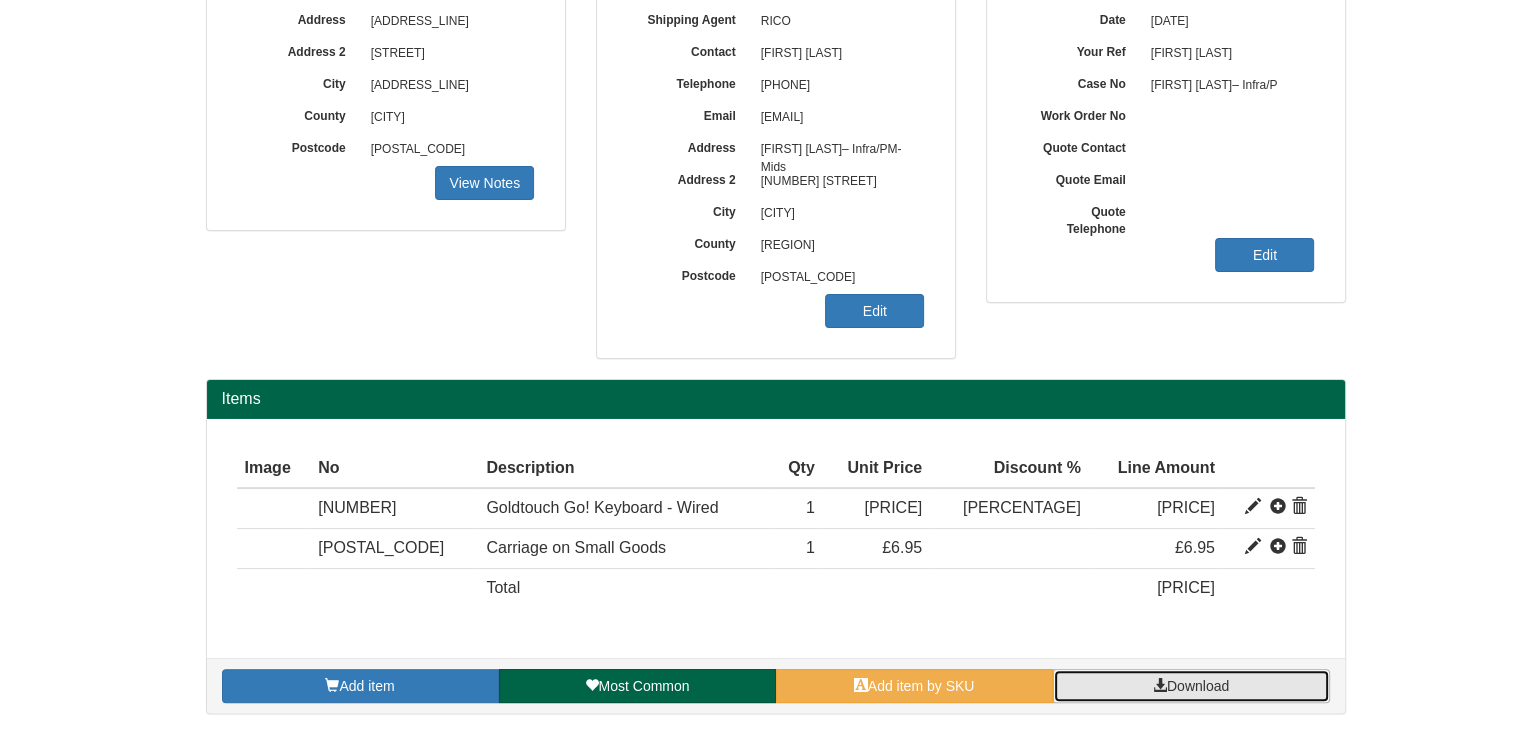 click on "Download" at bounding box center [1198, 686] 